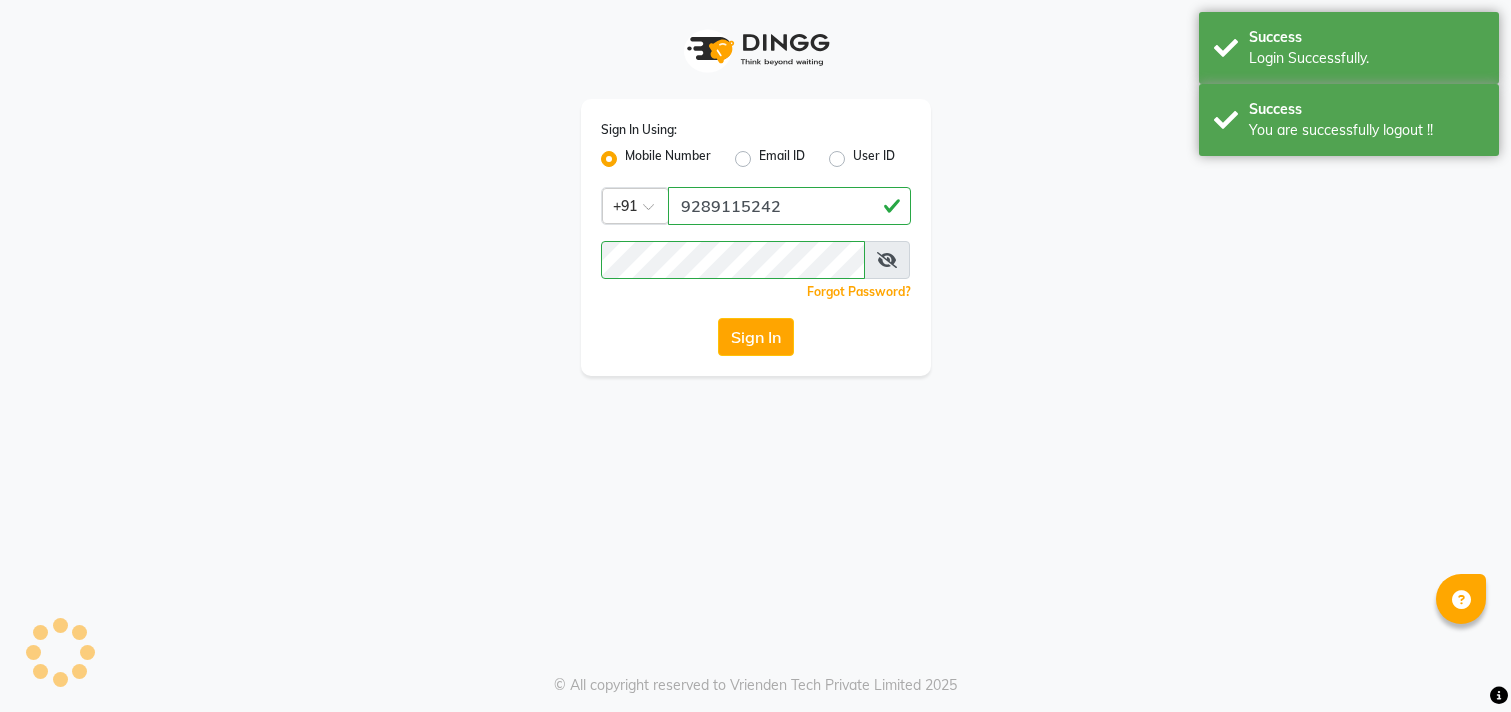 scroll, scrollTop: 0, scrollLeft: 0, axis: both 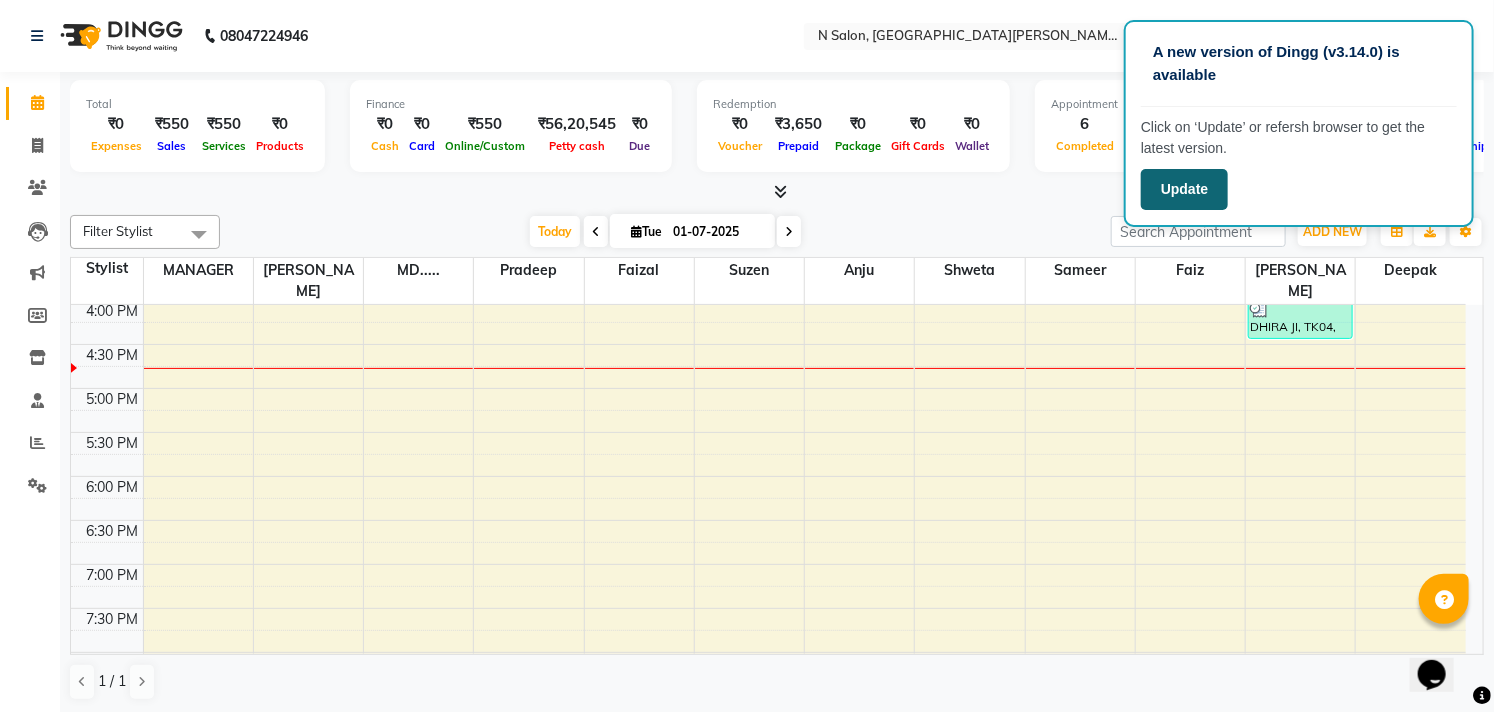 click on "Update" 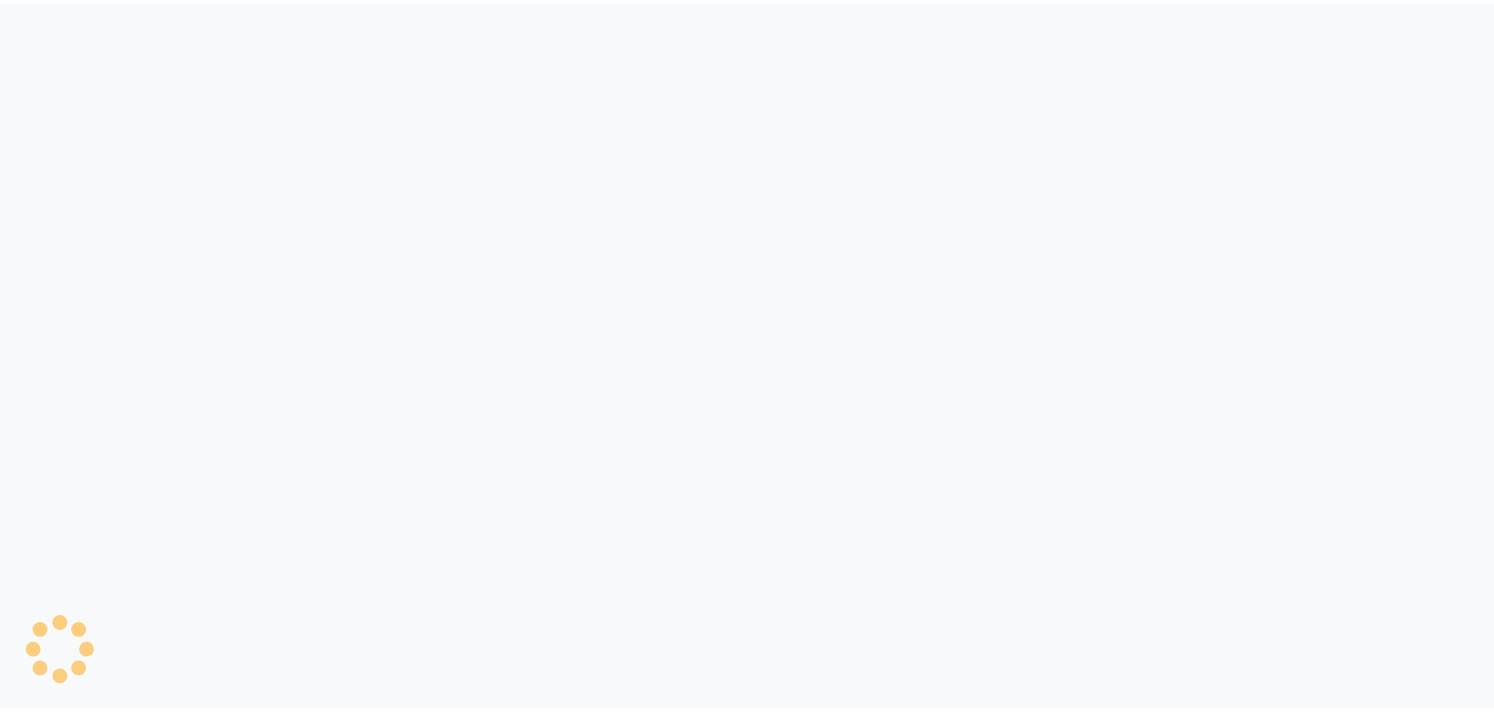 scroll, scrollTop: 0, scrollLeft: 0, axis: both 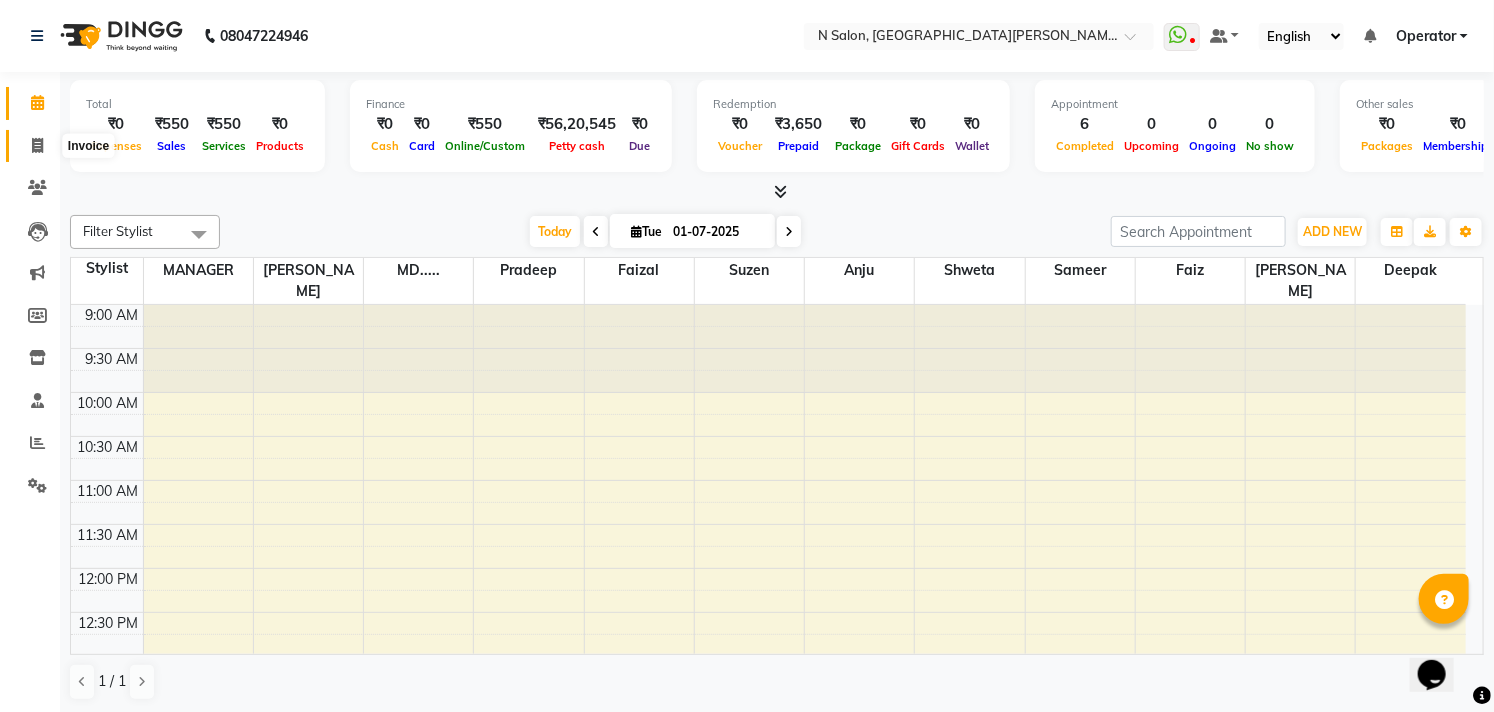 click 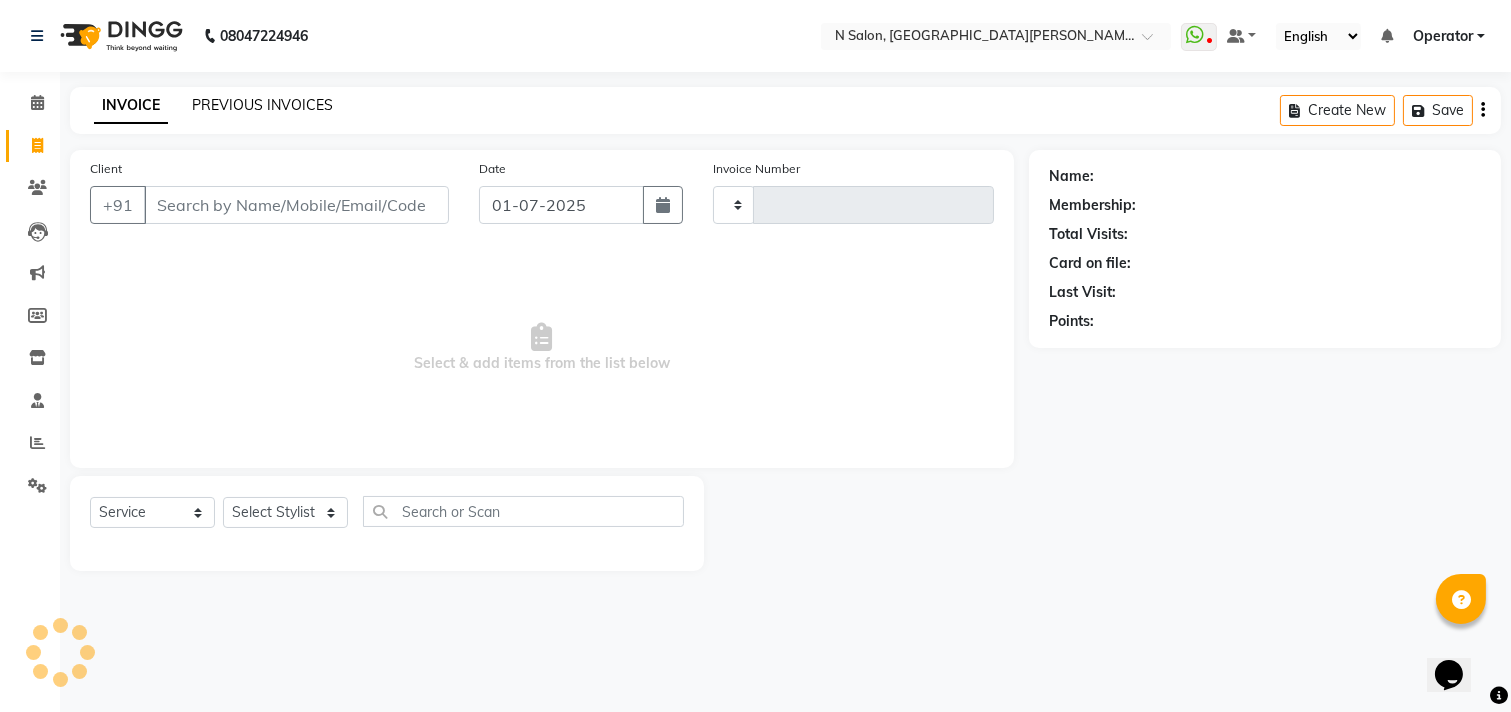 type on "2159" 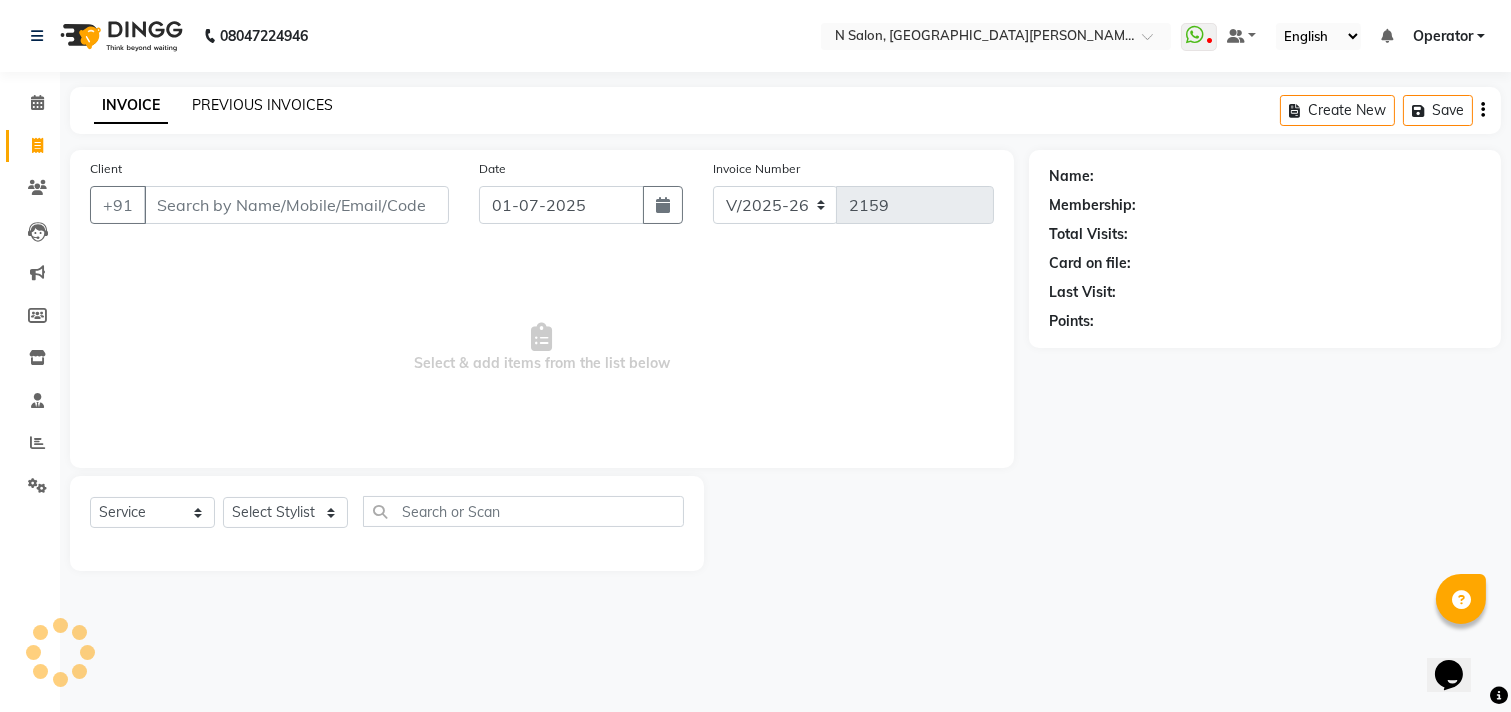 click on "PREVIOUS INVOICES" 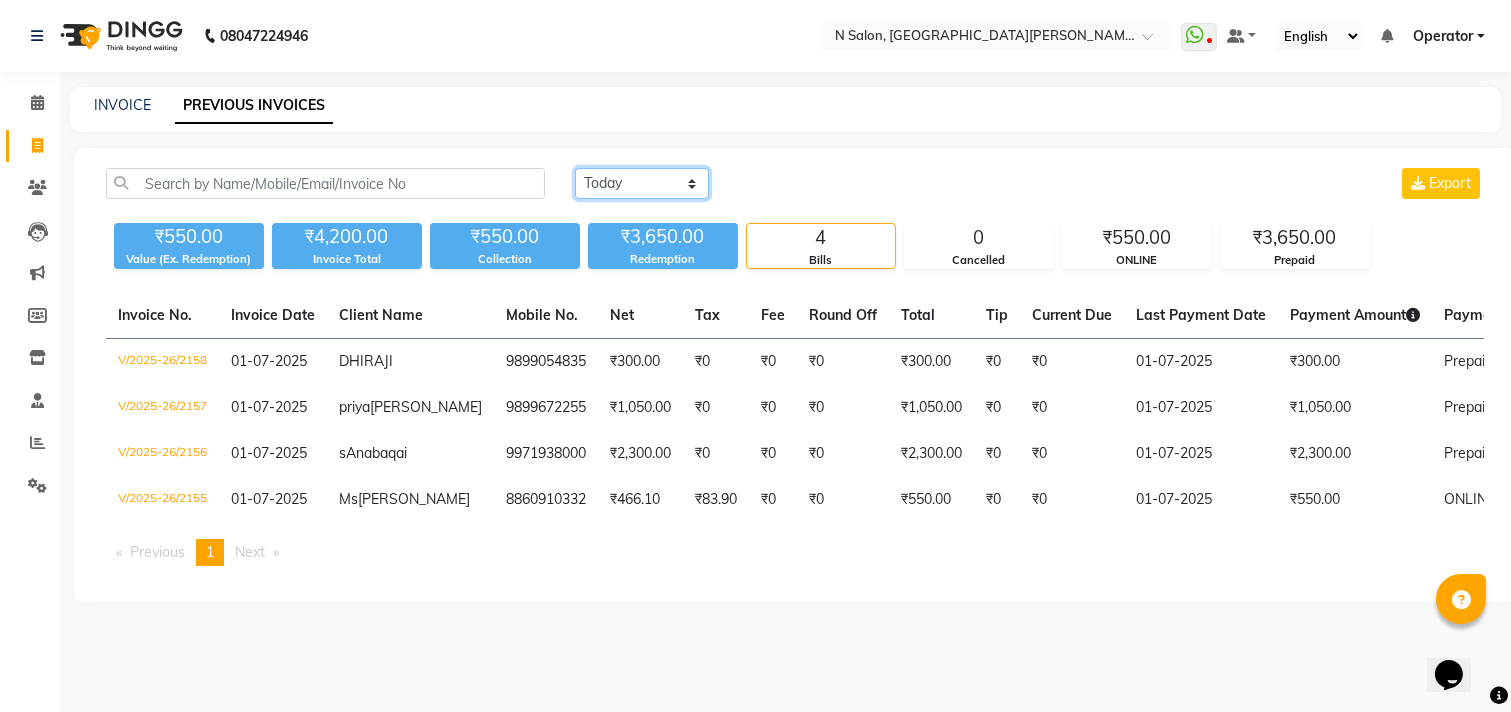 click on "[DATE] [DATE] Custom Range" 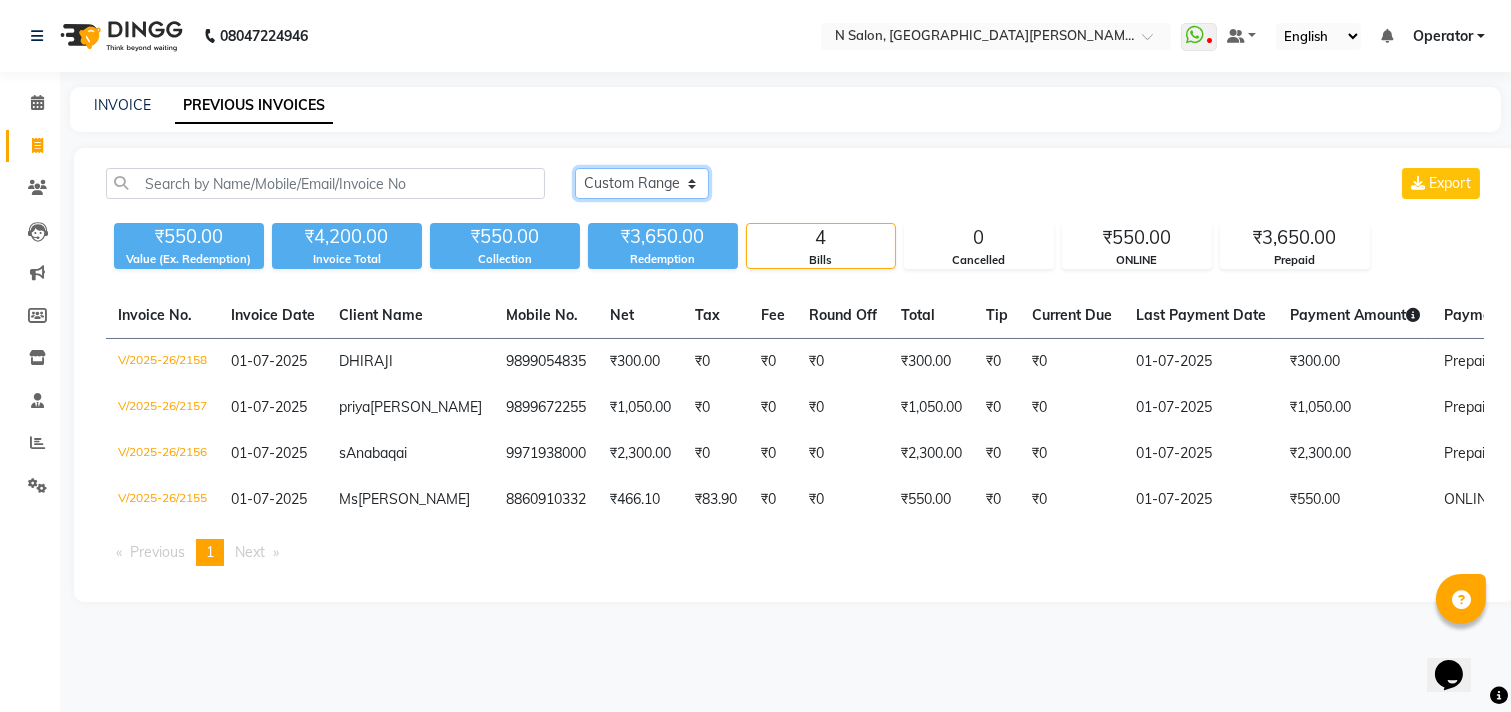 click on "[DATE] [DATE] Custom Range" 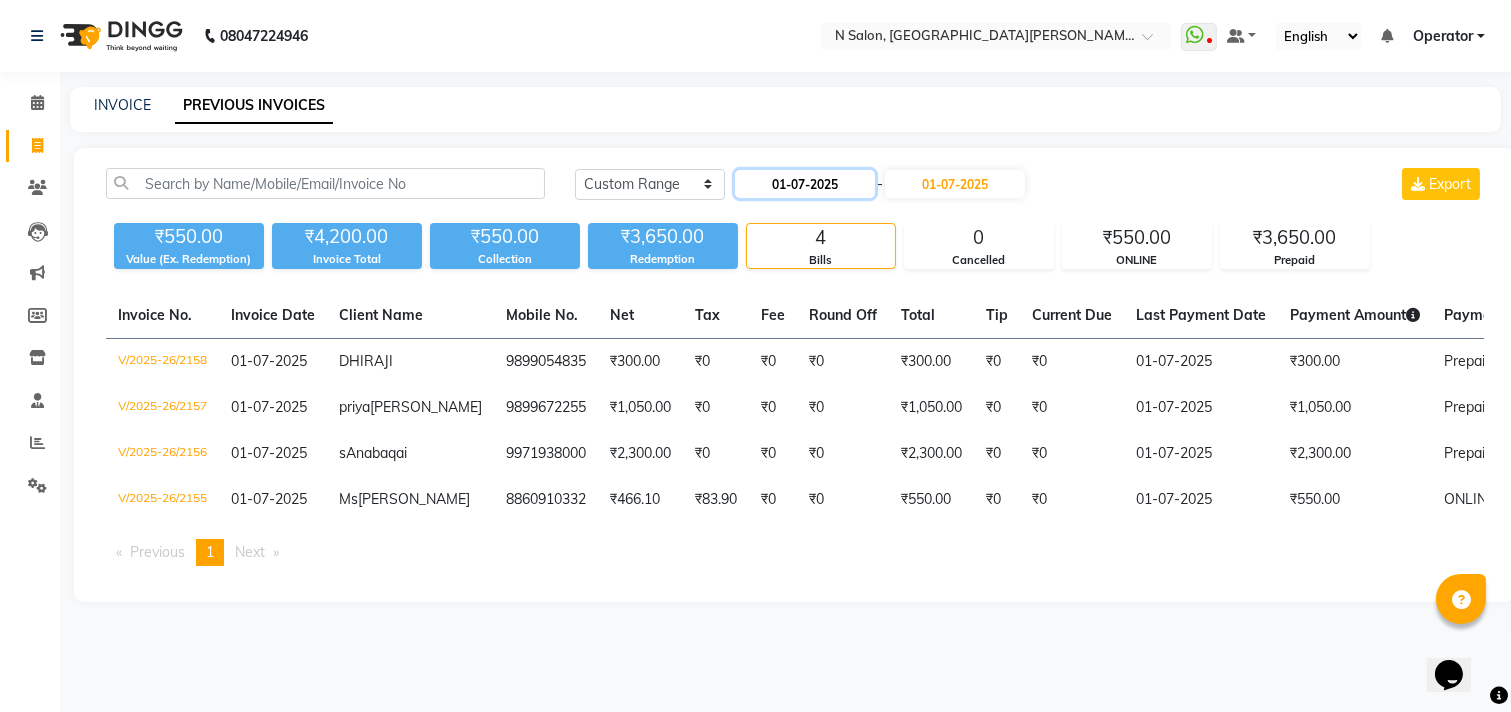 click on "01-07-2025" 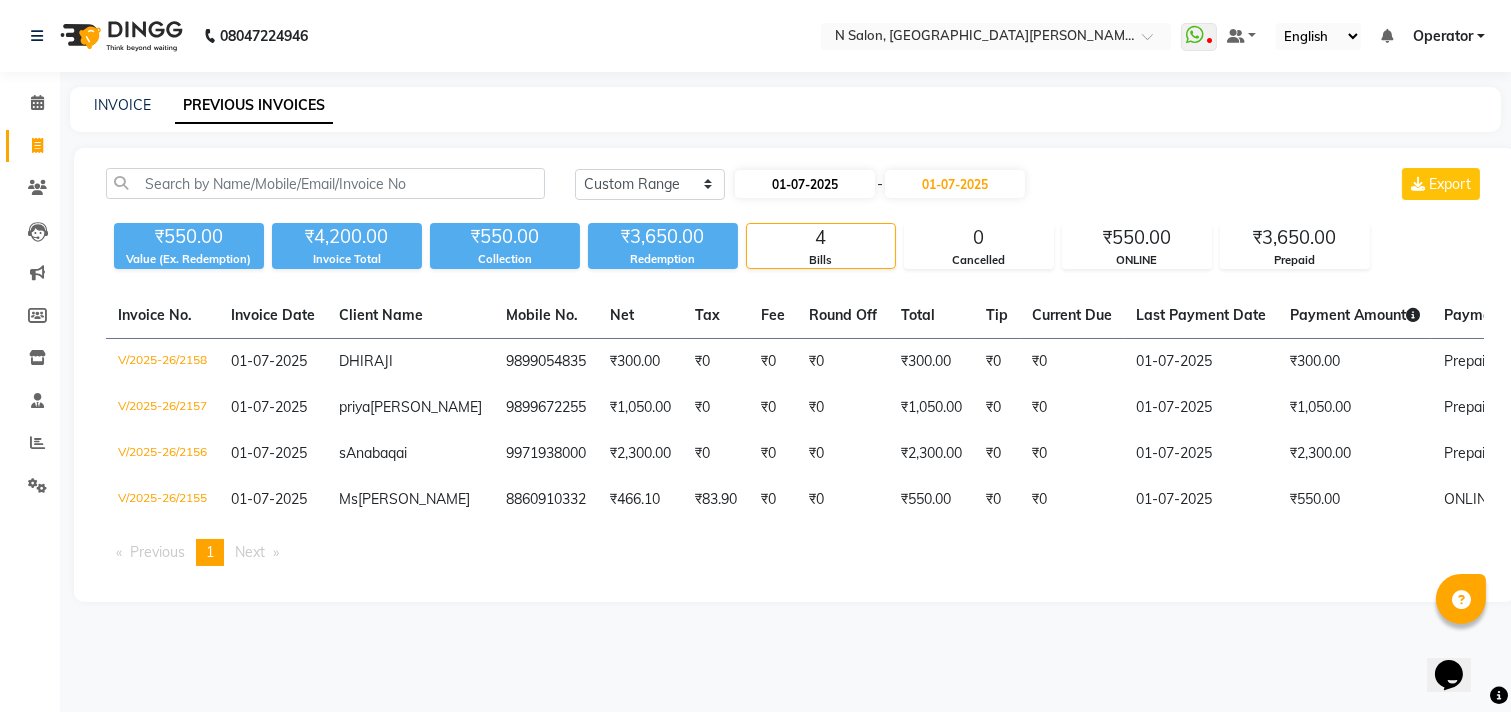 select on "7" 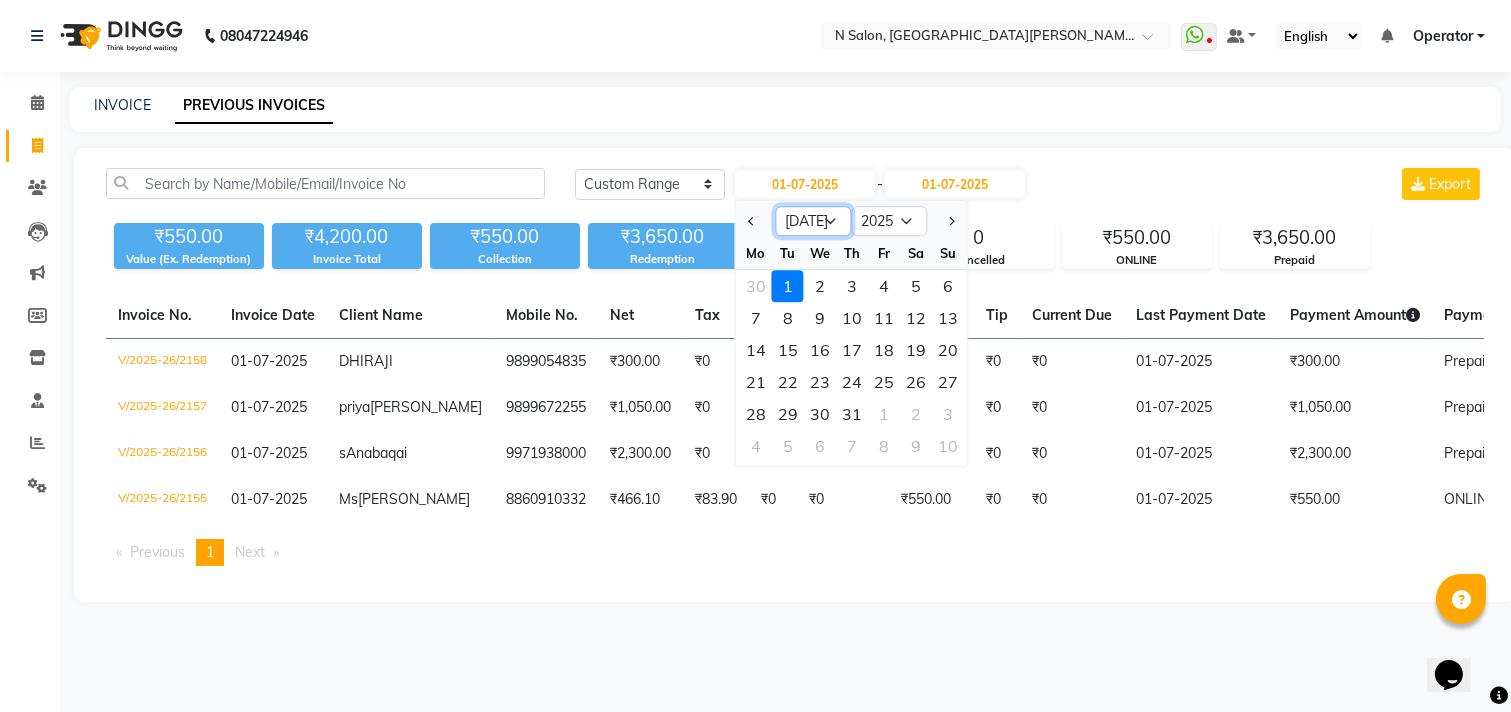 click on "Jan Feb Mar Apr May Jun [DATE] Aug Sep Oct Nov Dec" 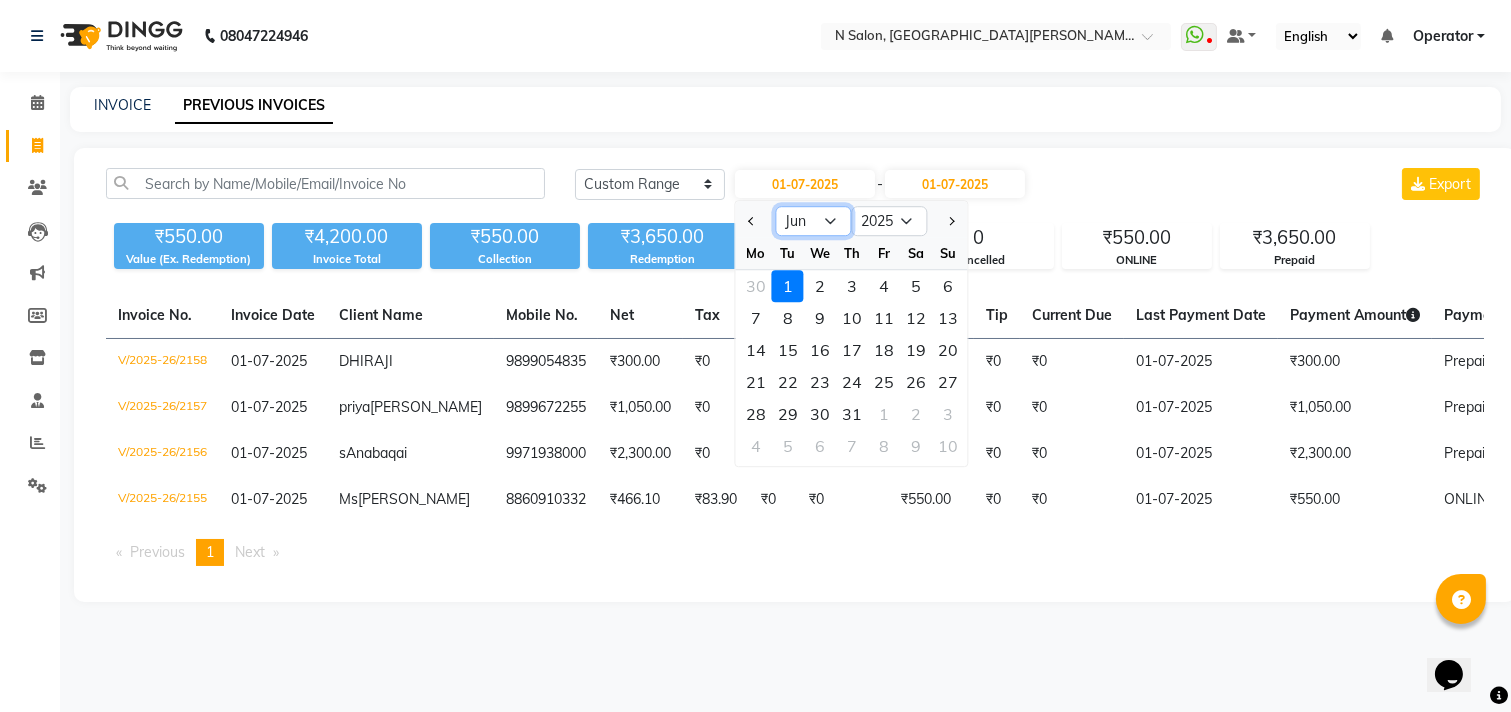click on "Jan Feb Mar Apr May Jun [DATE] Aug Sep Oct Nov Dec" 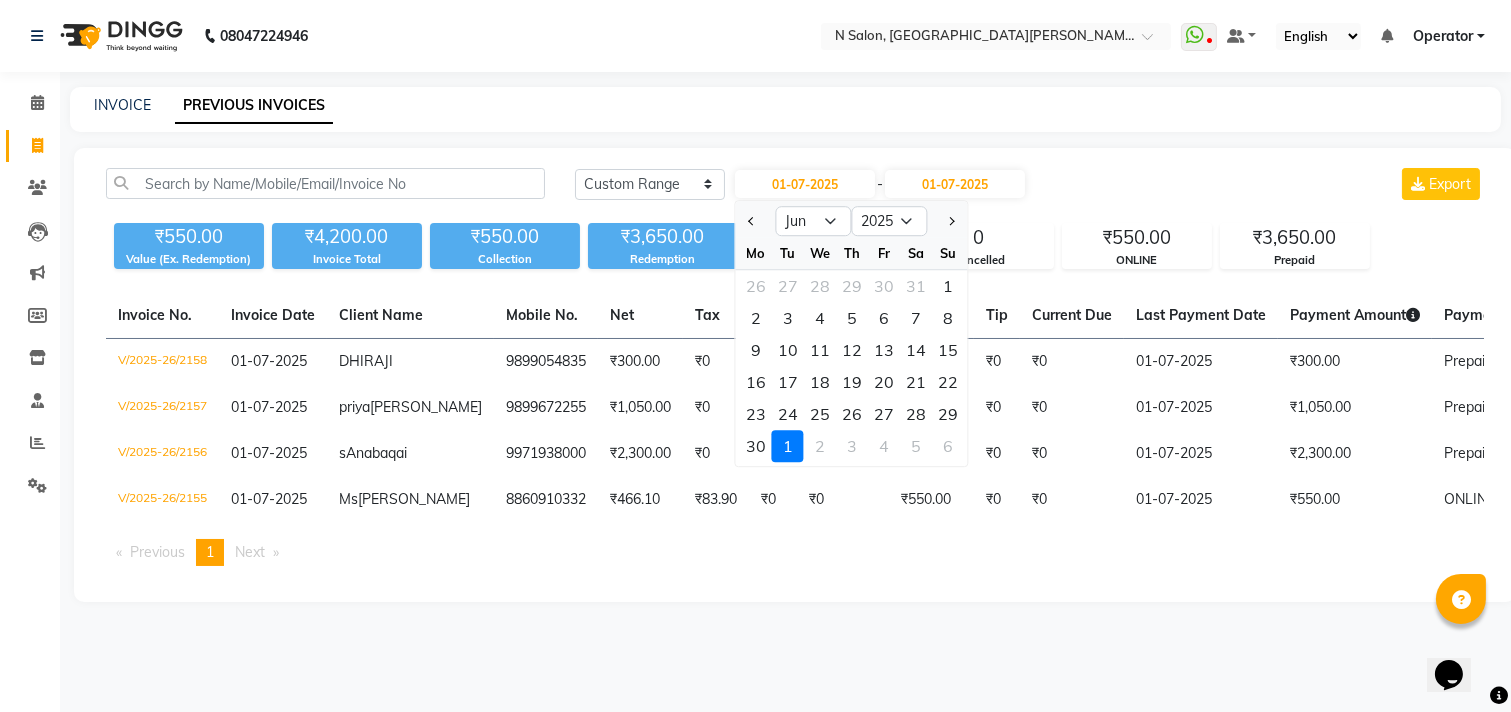click 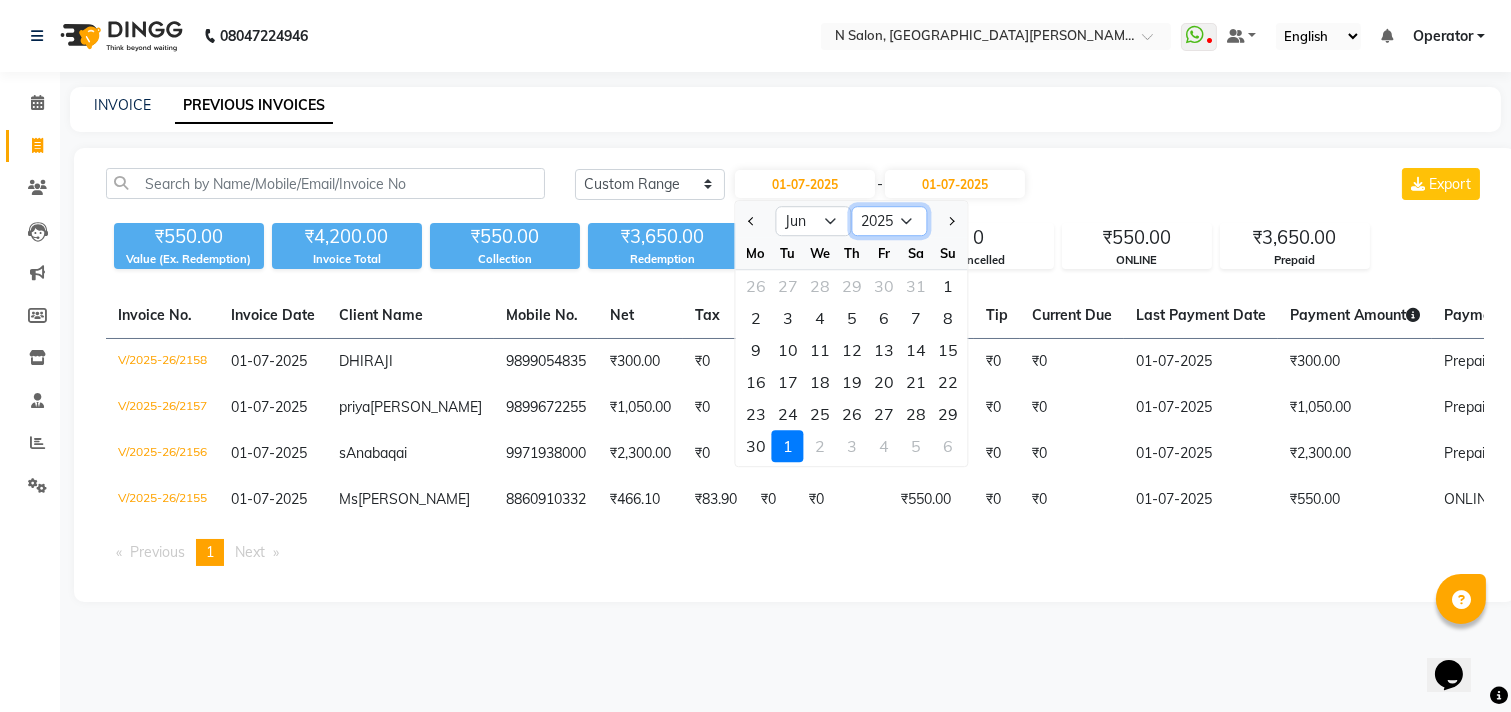 click on "2015 2016 2017 2018 2019 2020 2021 2022 2023 2024 2025 2026 2027 2028 2029 2030 2031 2032 2033 2034 2035" 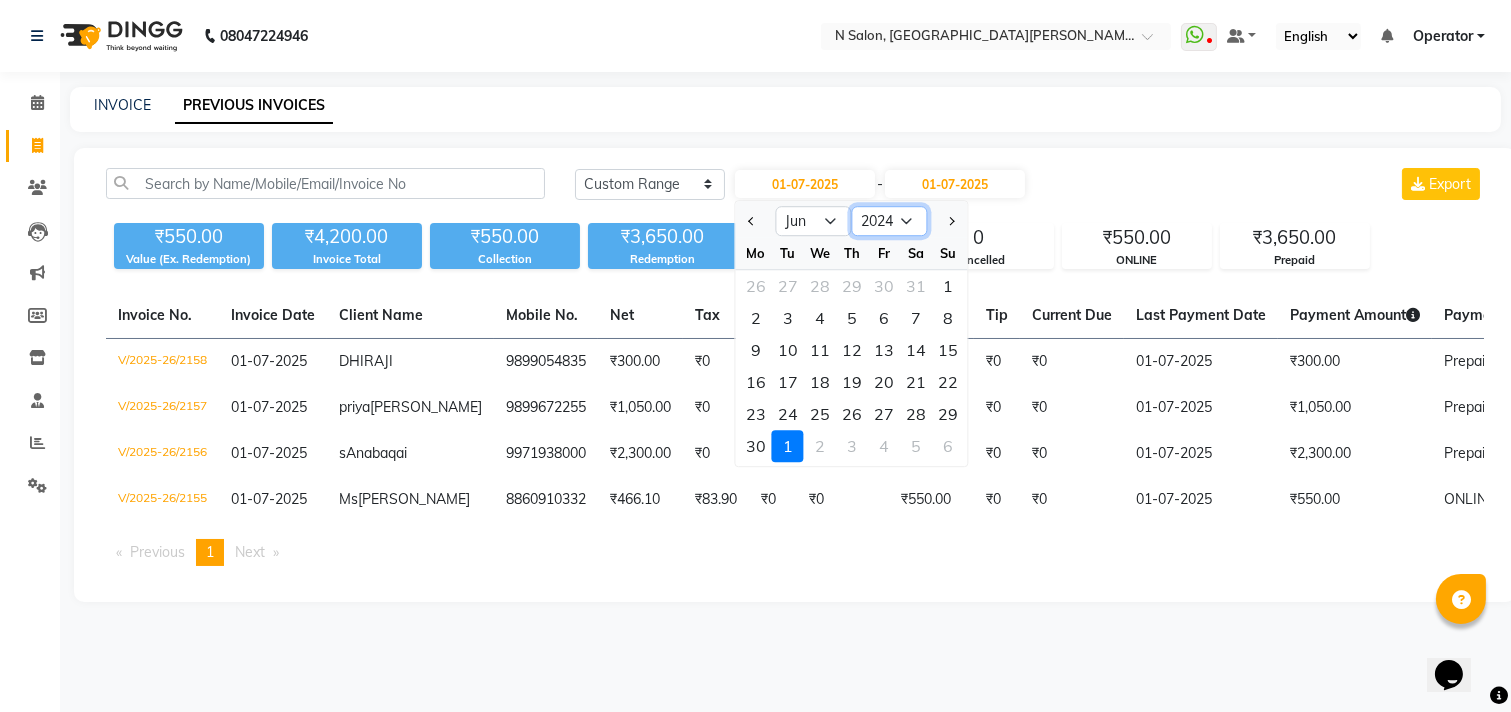 click on "2015 2016 2017 2018 2019 2020 2021 2022 2023 2024 2025 2026 2027 2028 2029 2030 2031 2032 2033 2034 2035" 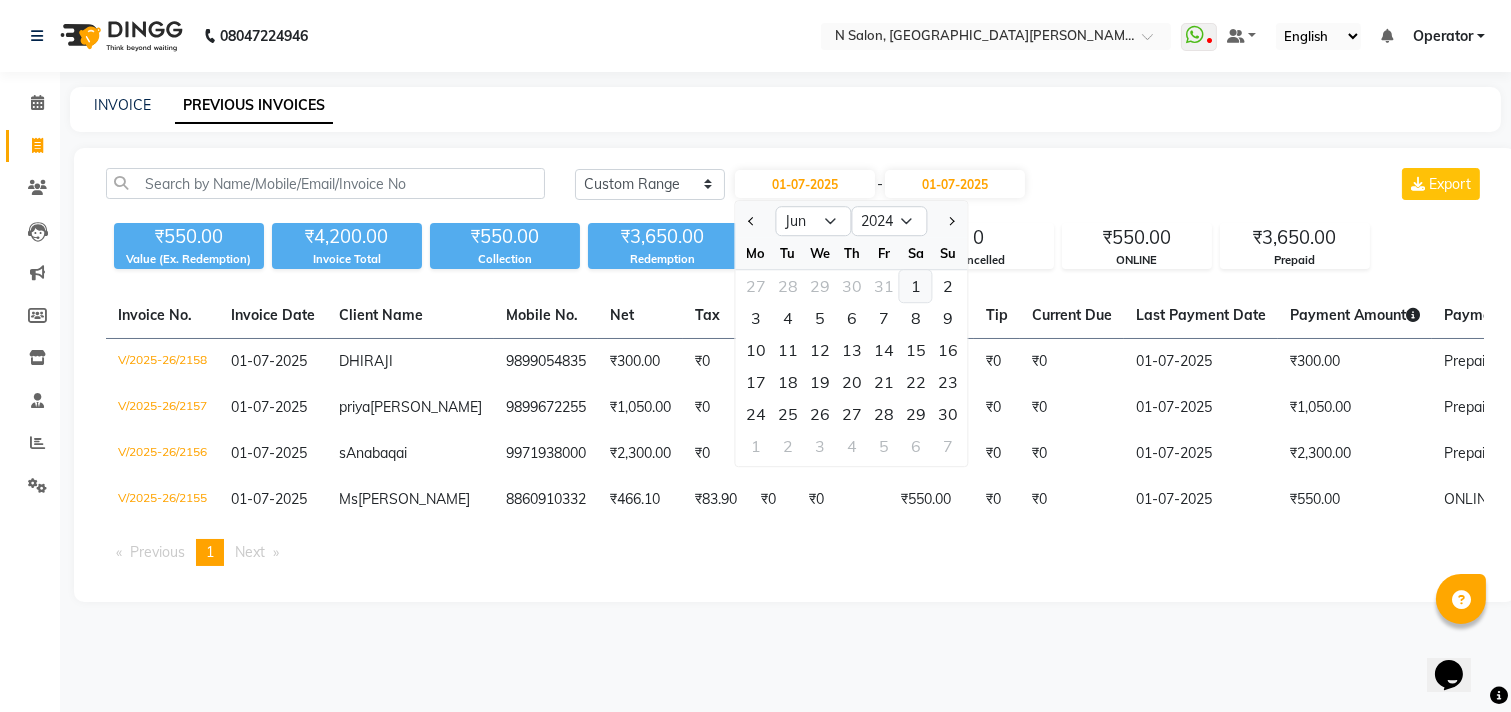 click on "1" 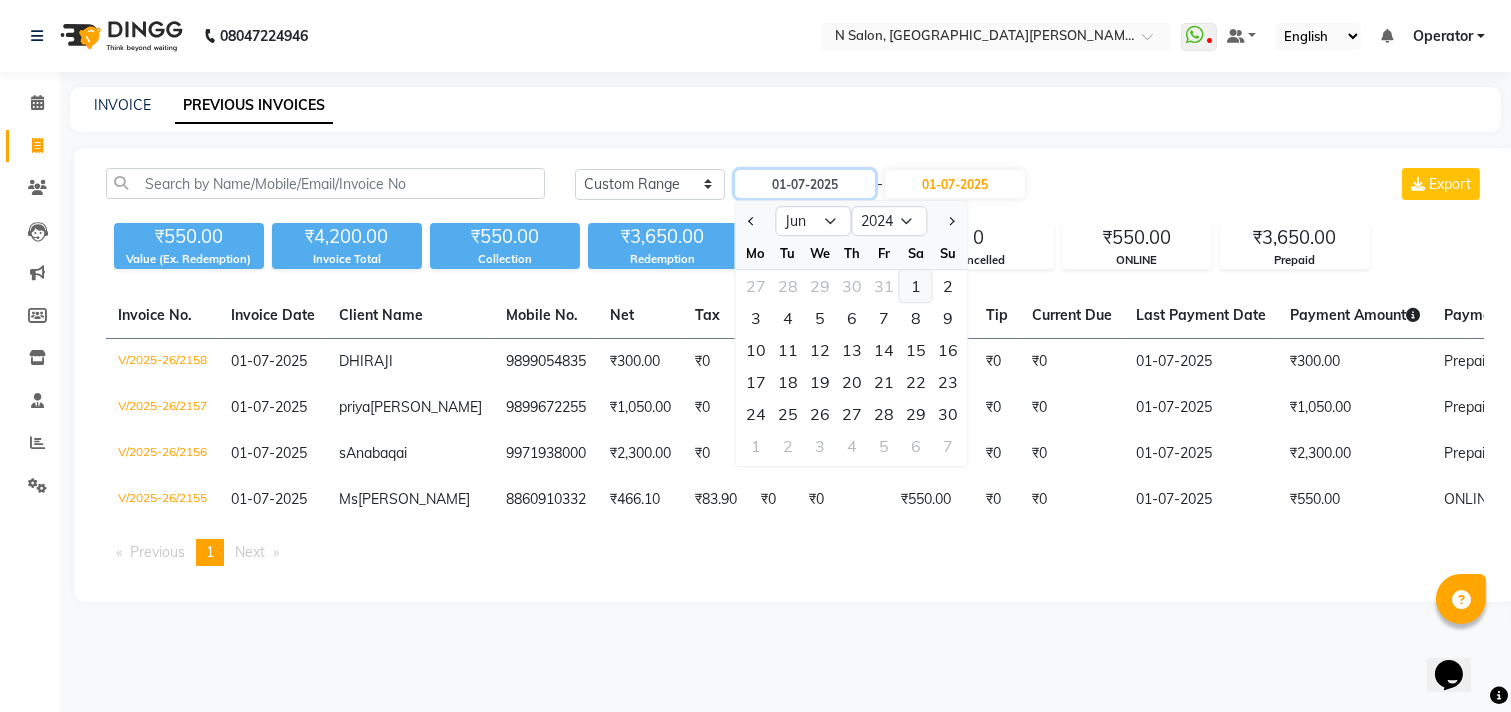 type on "[DATE]" 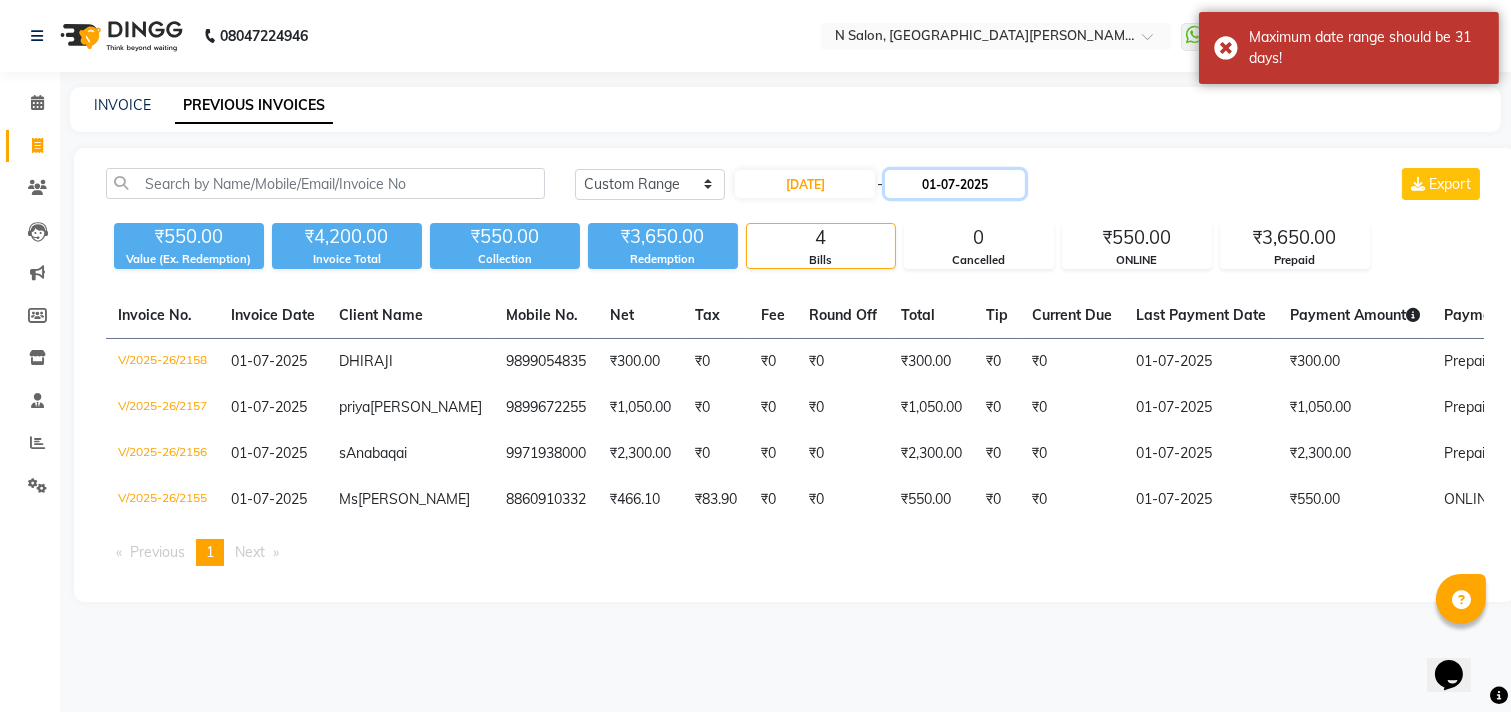 click on "01-07-2025" 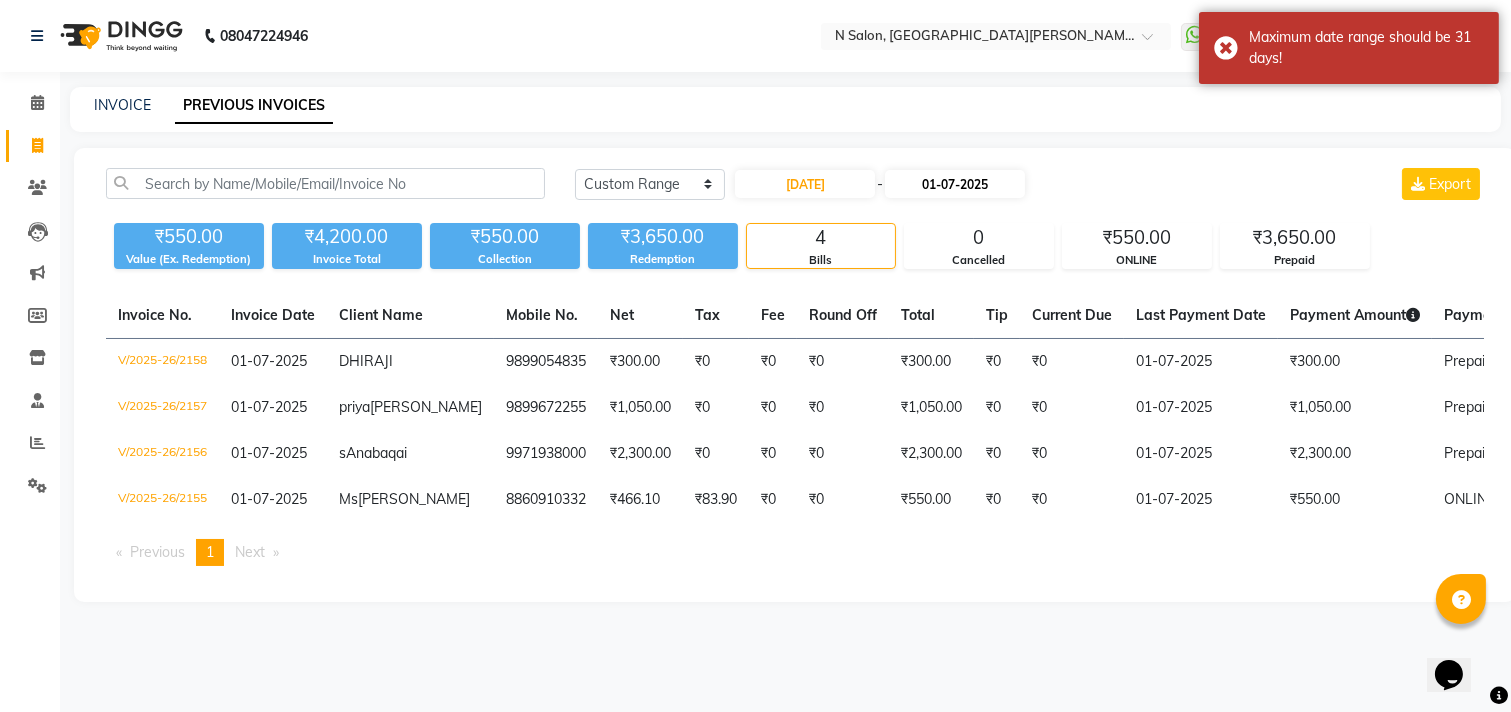 select on "7" 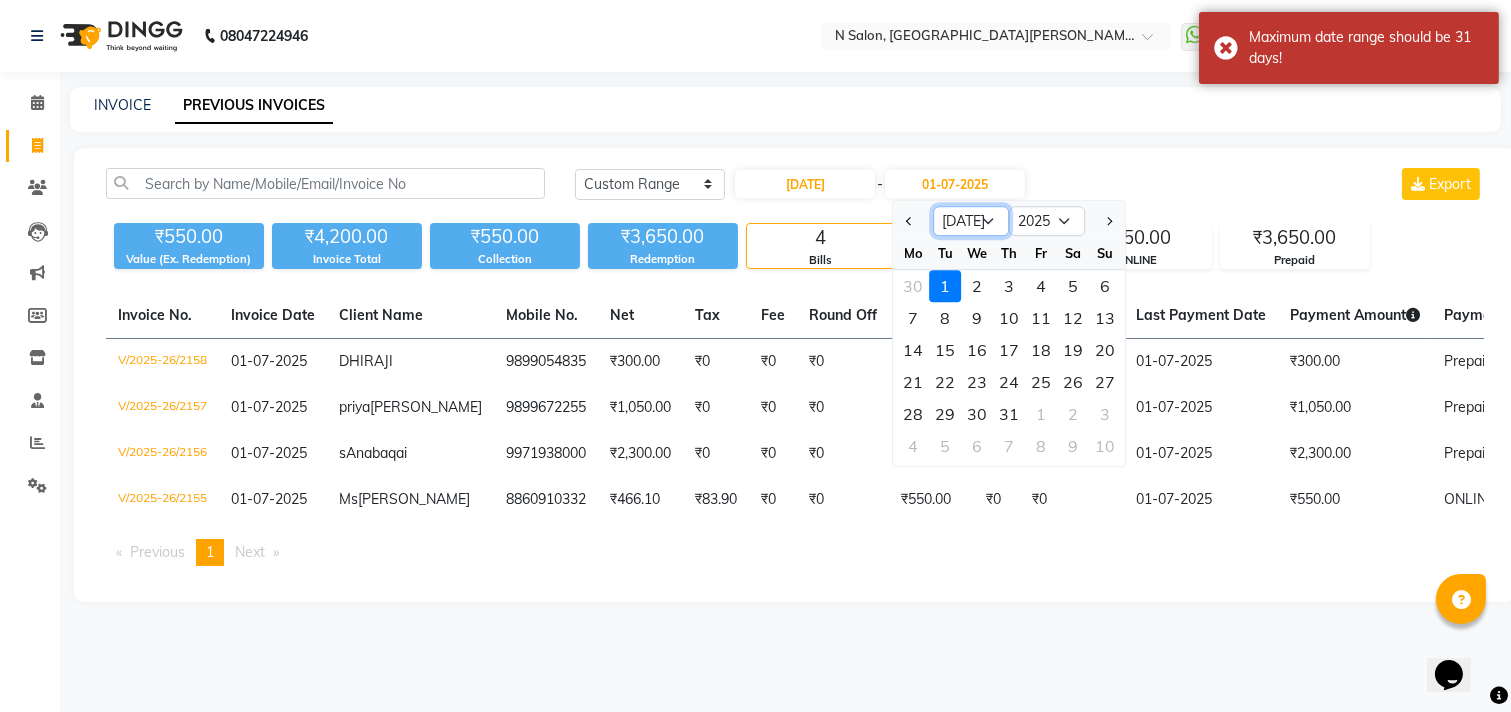 click on "Jan Feb Mar Apr May Jun [DATE] Aug Sep Oct Nov Dec" 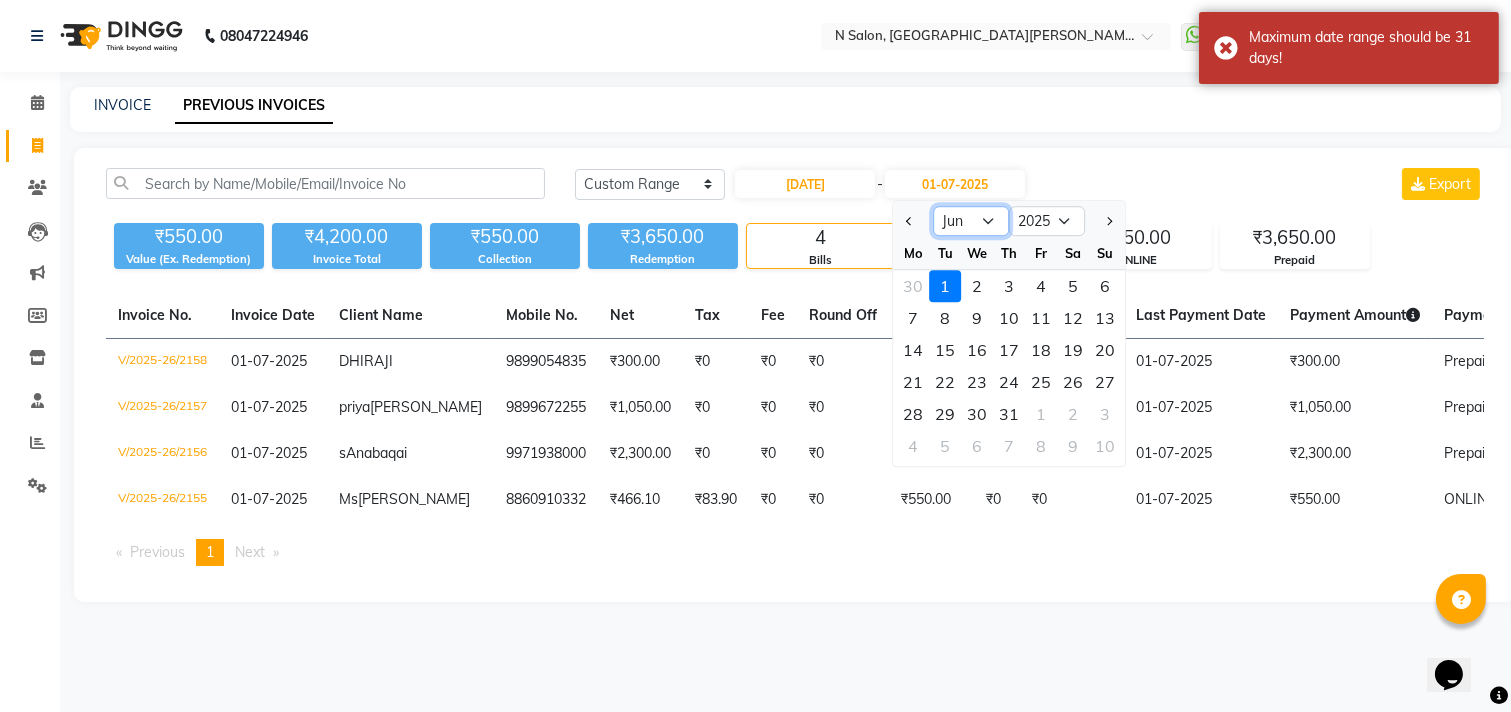 click on "Jan Feb Mar Apr May Jun [DATE] Aug Sep Oct Nov Dec" 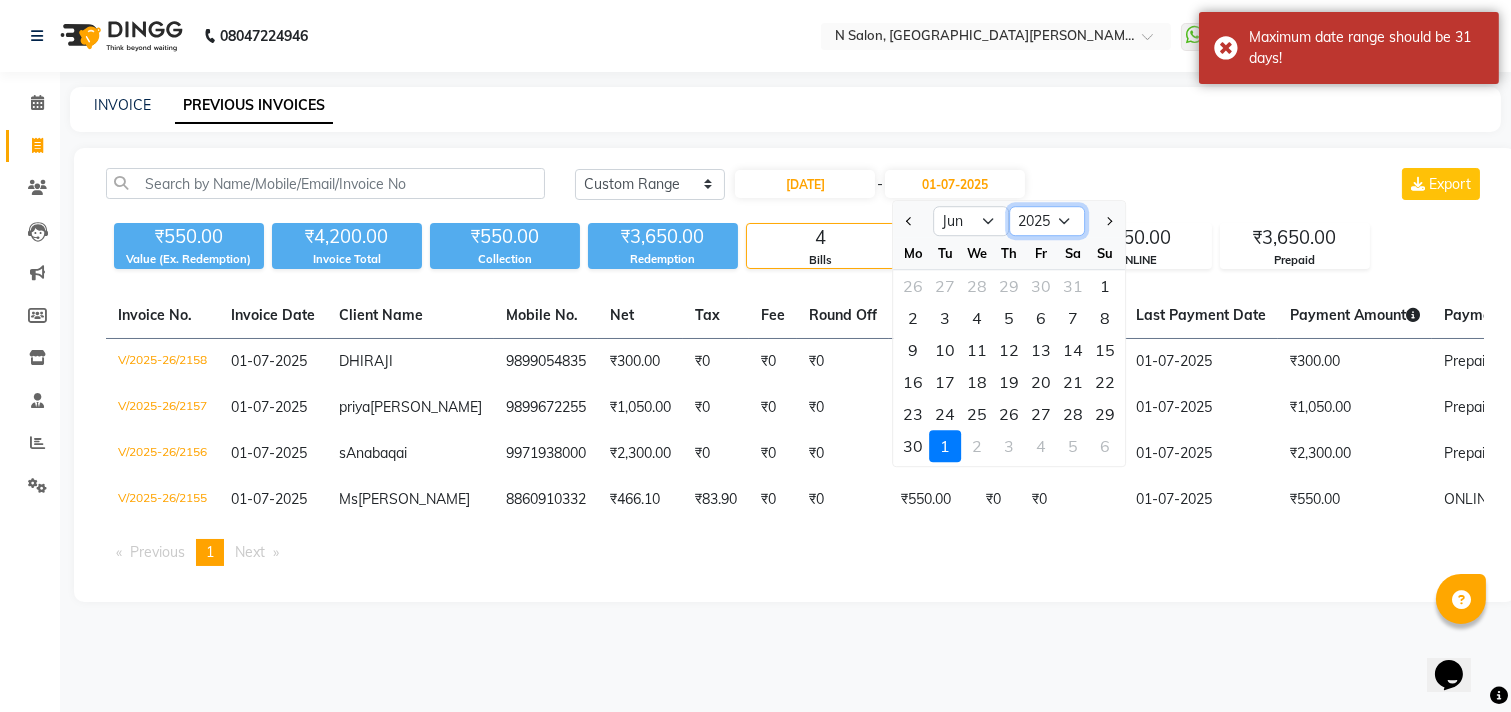 click on "2024 2025 2026 2027 2028 2029 2030 2031 2032 2033 2034 2035" 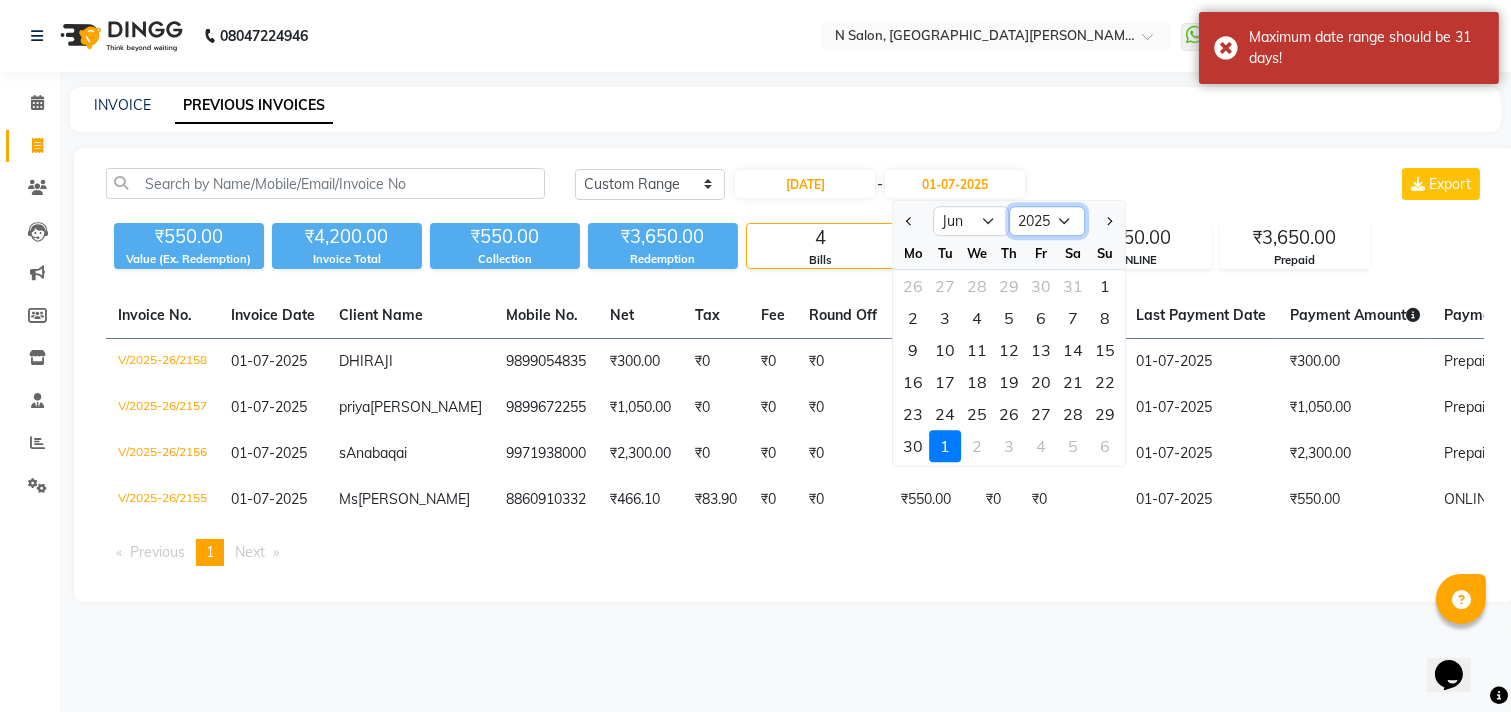 select on "2024" 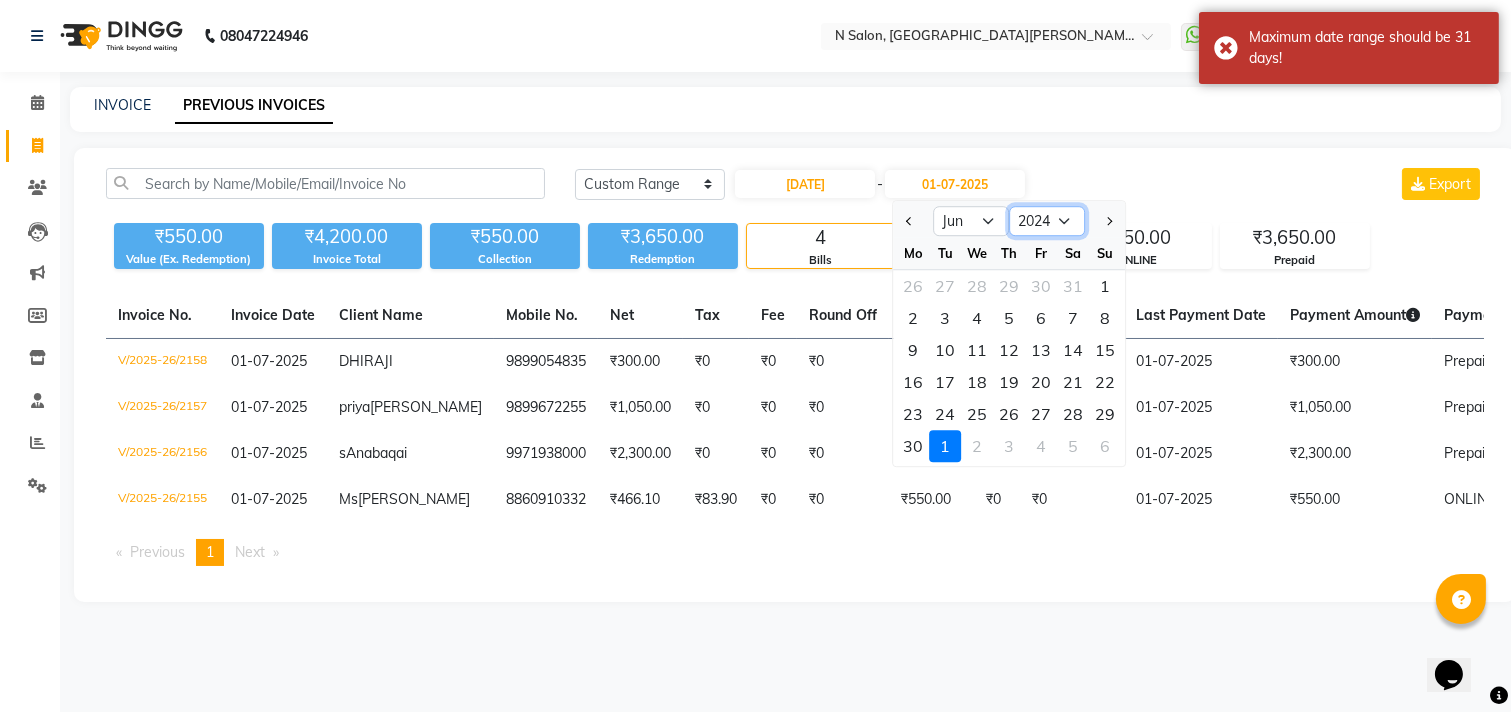 click on "2024 2025 2026 2027 2028 2029 2030 2031 2032 2033 2034 2035" 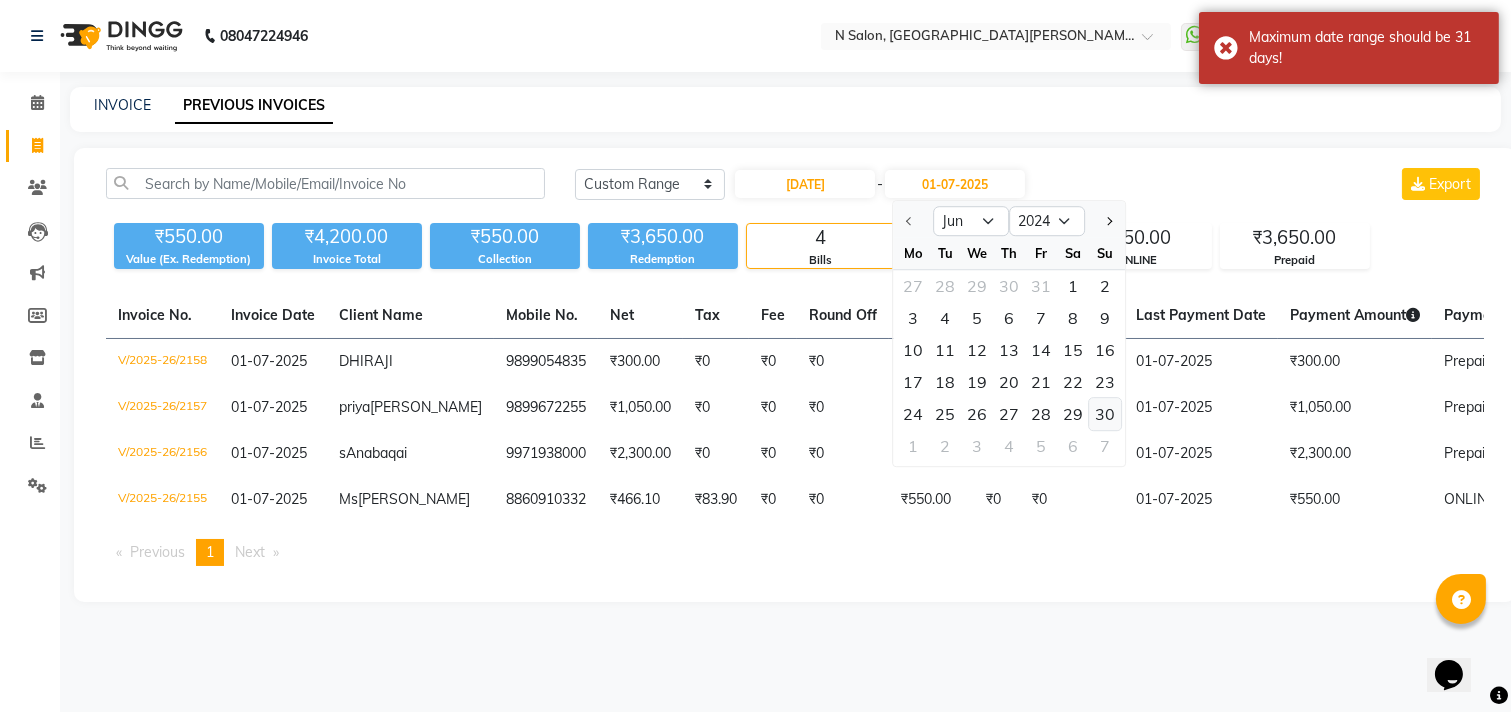 click on "30" 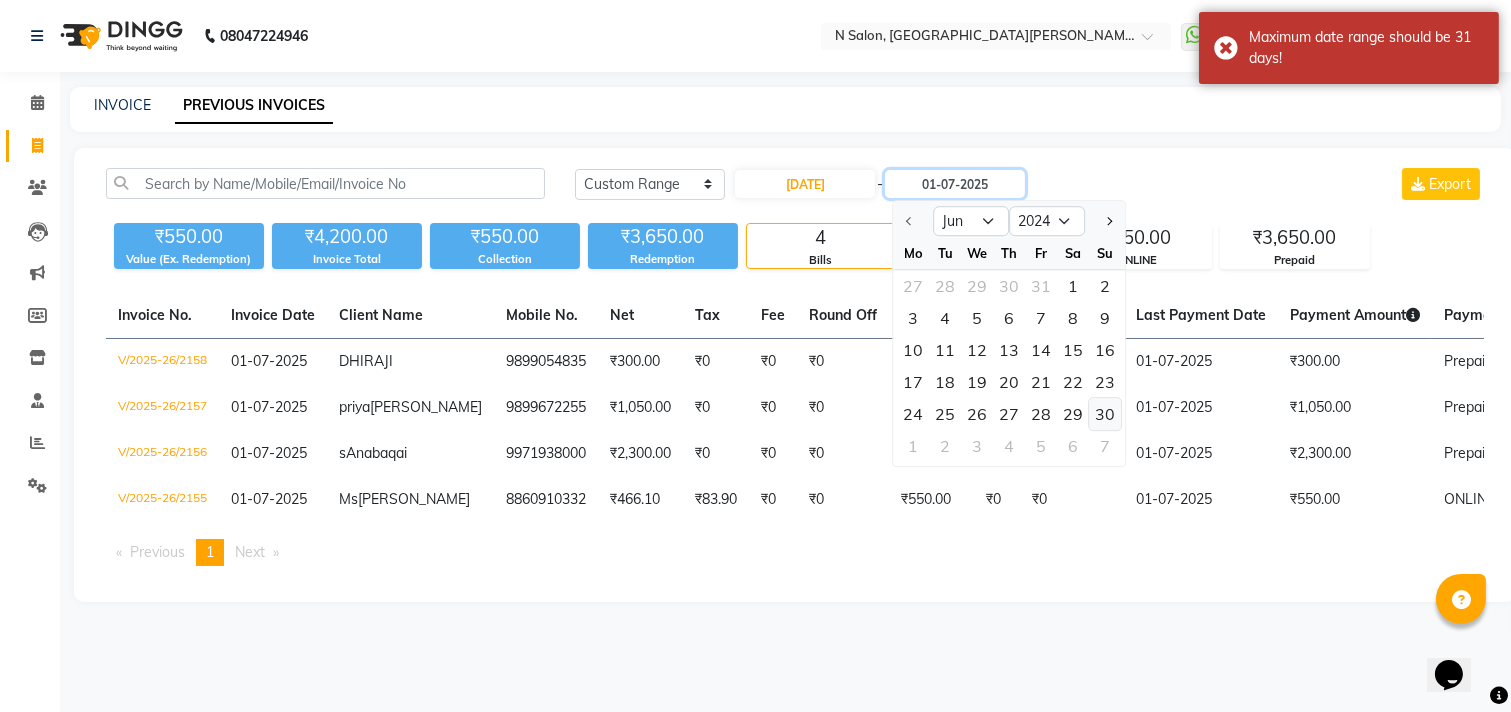 type on "[DATE]" 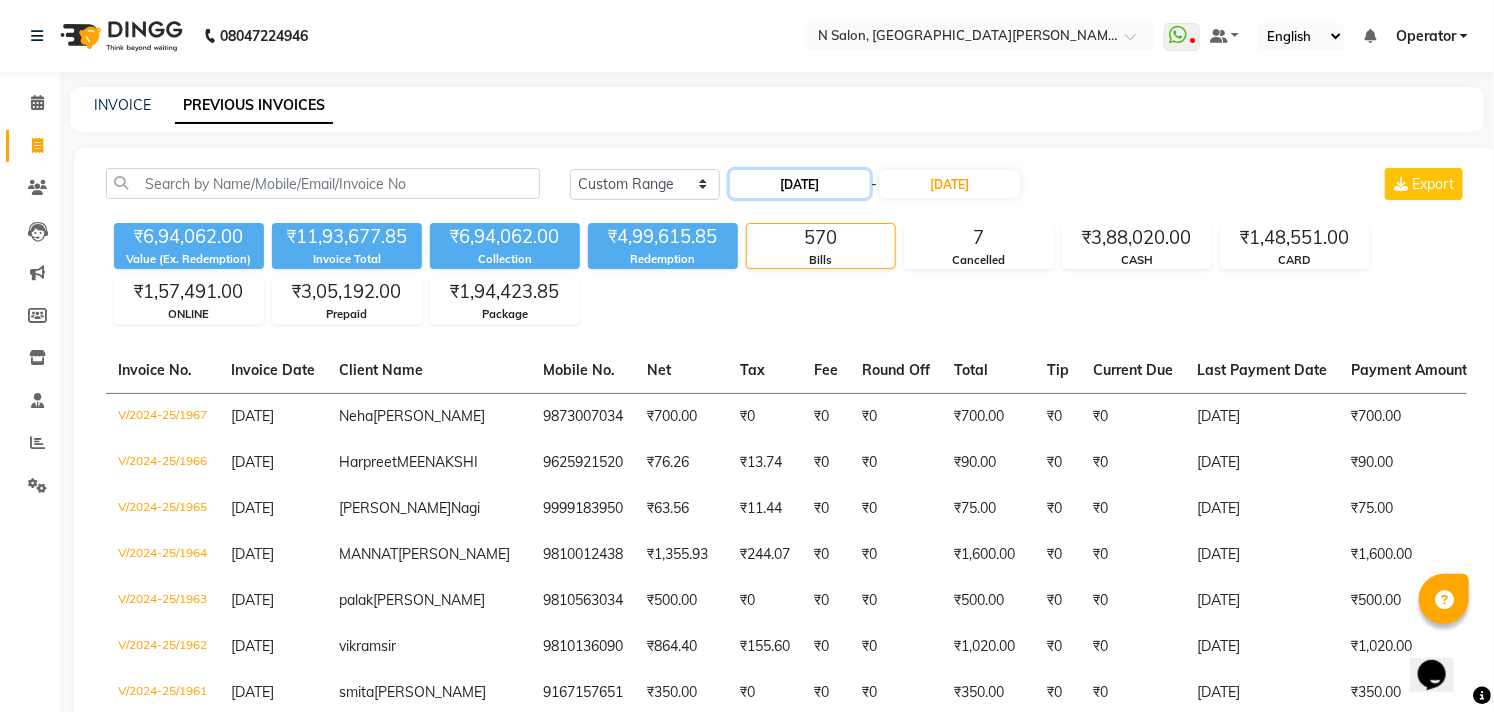 click on "[DATE]" 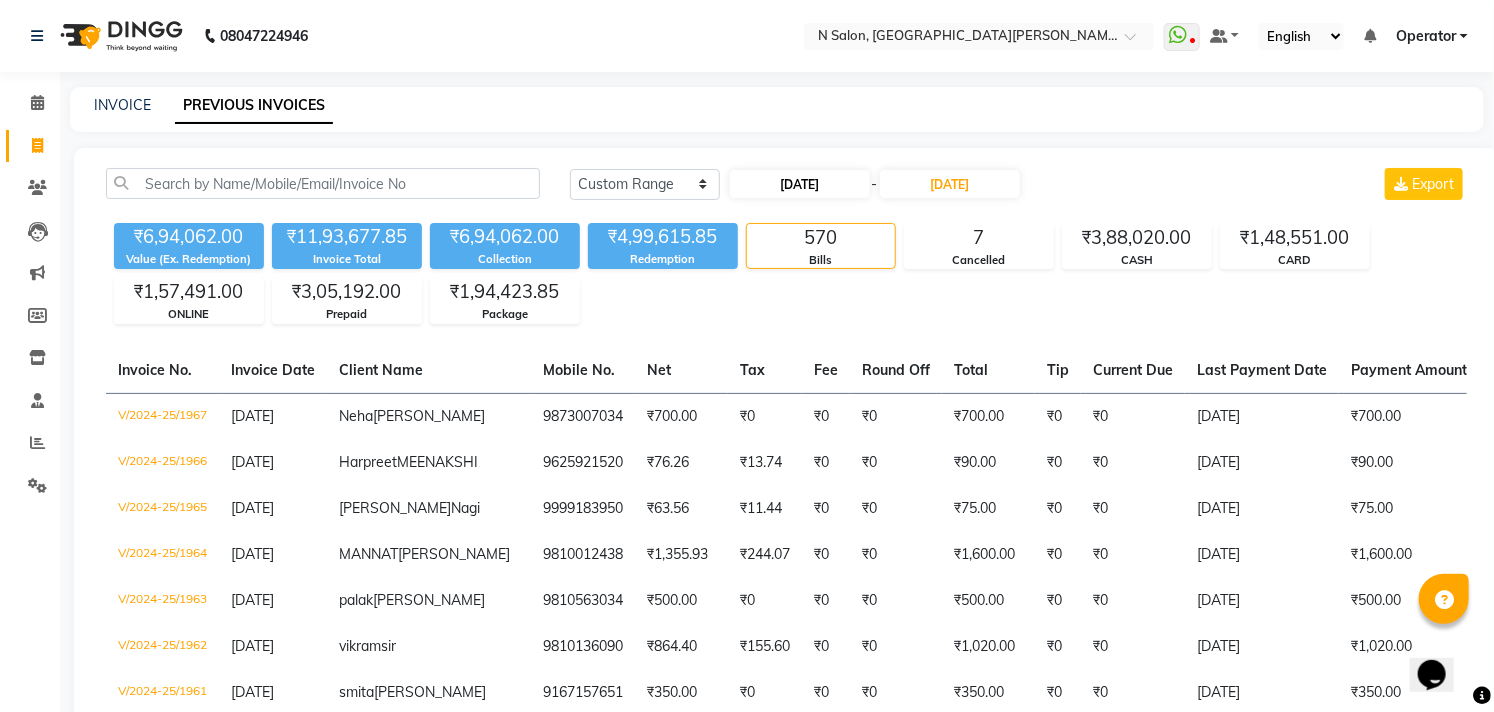 select on "6" 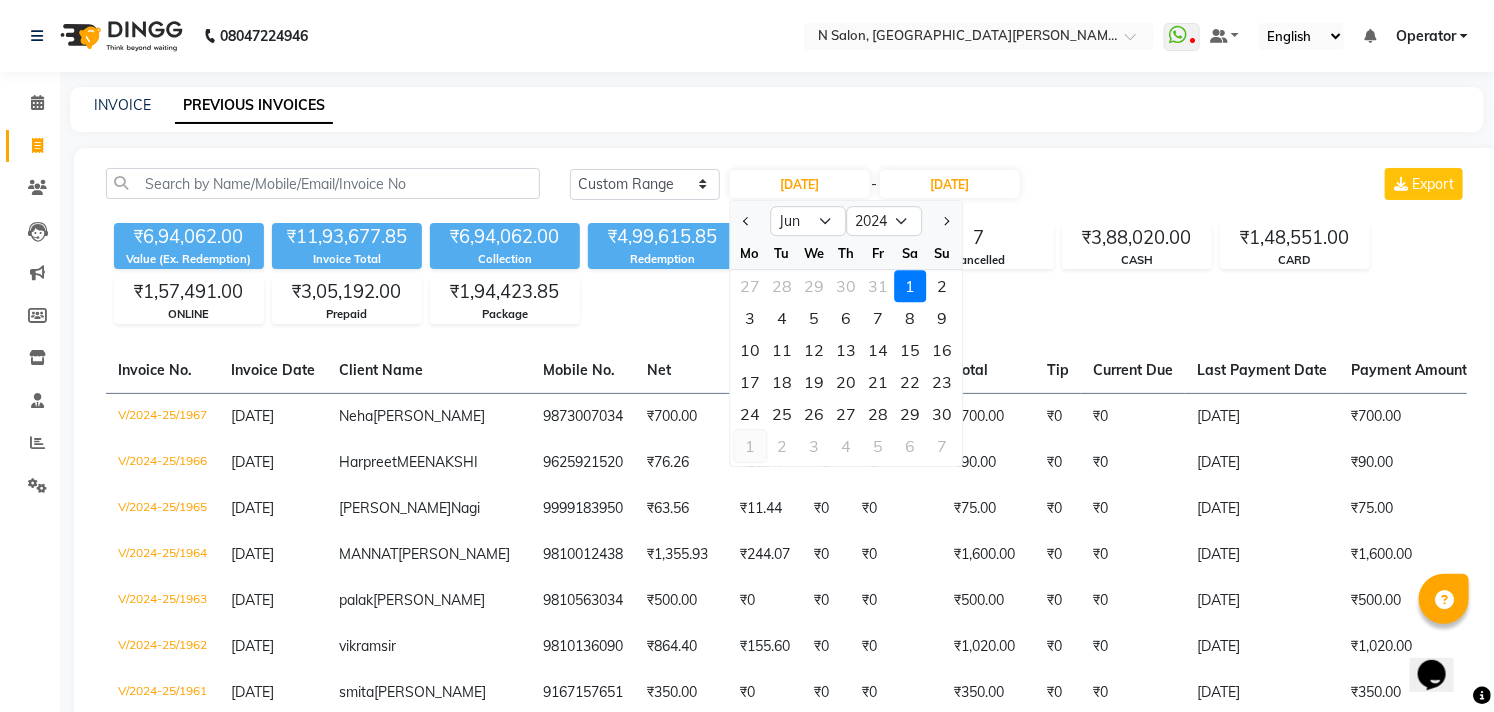 click on "1" 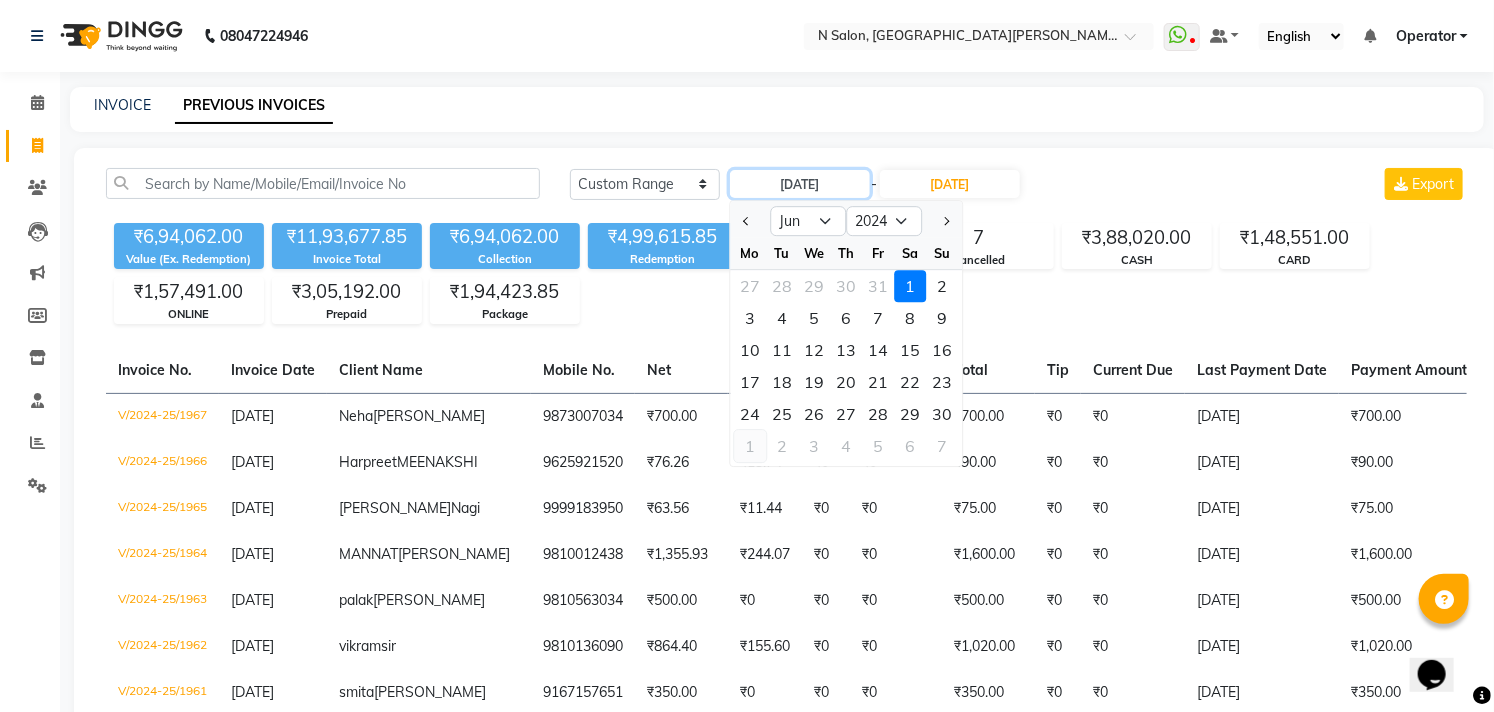 type on "[DATE]" 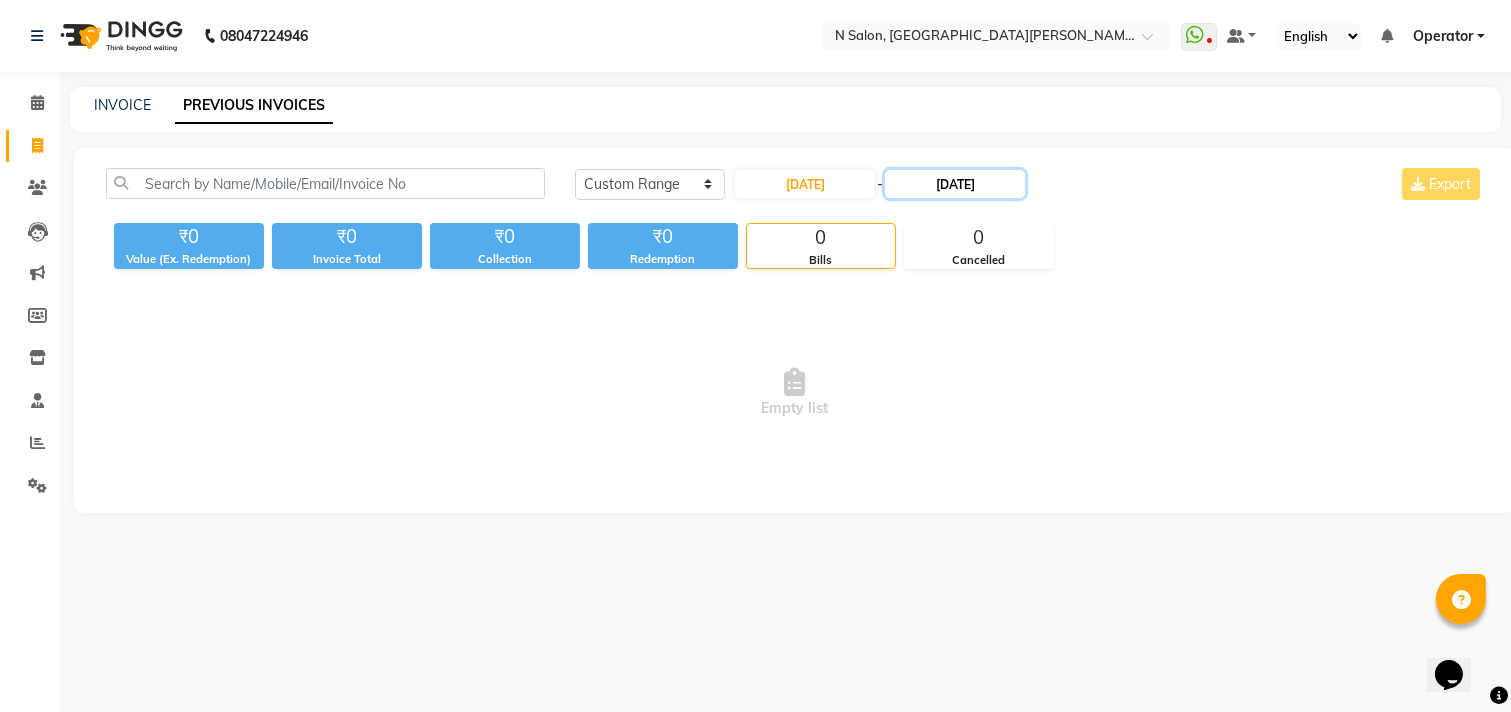 click on "[DATE]" 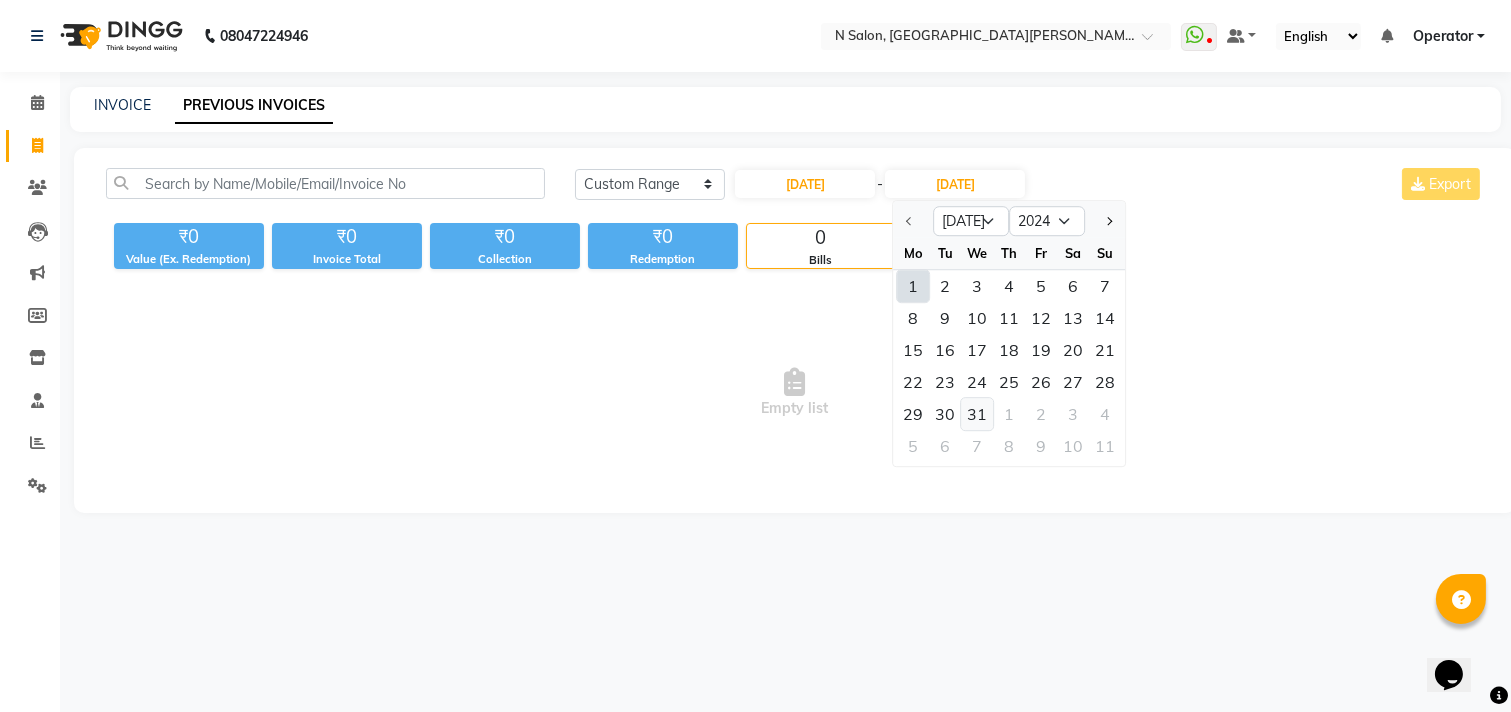 click on "31" 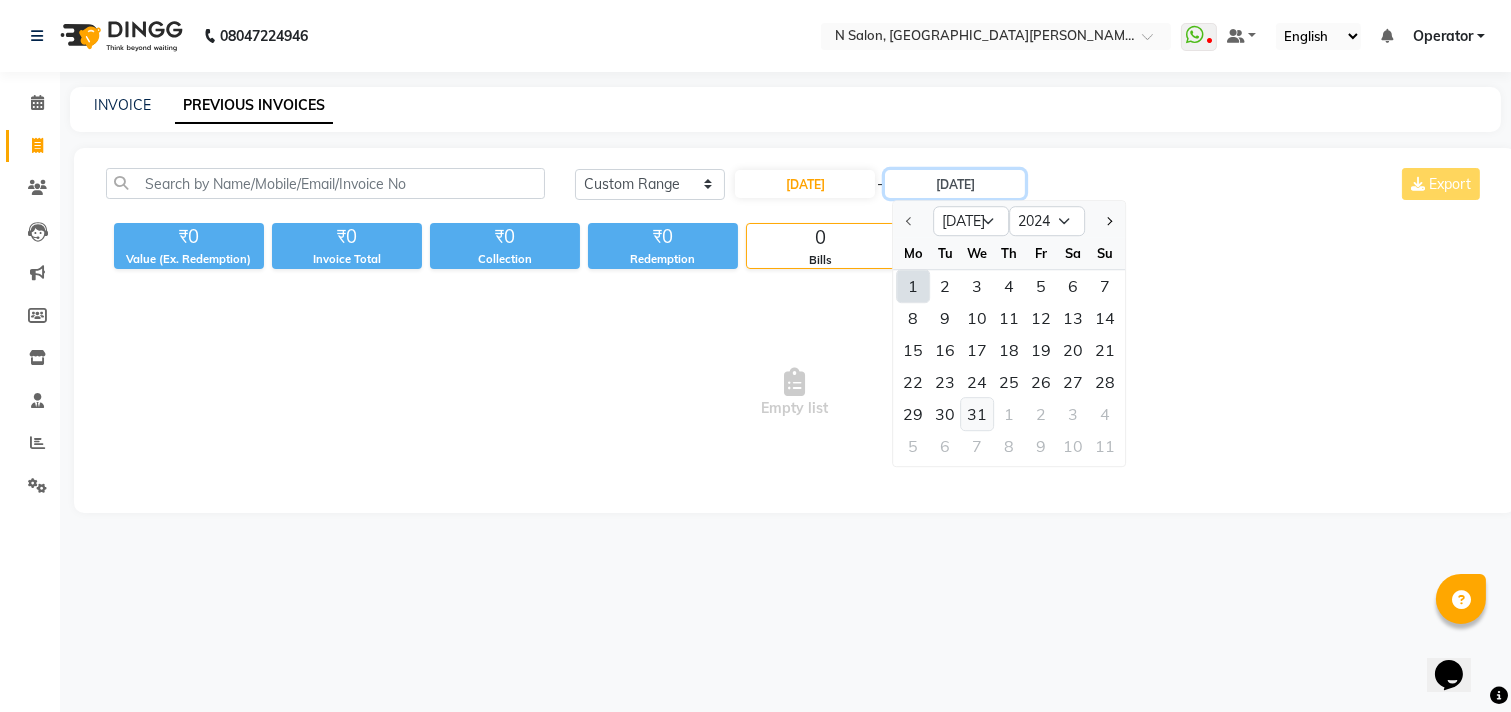 type on "[DATE]" 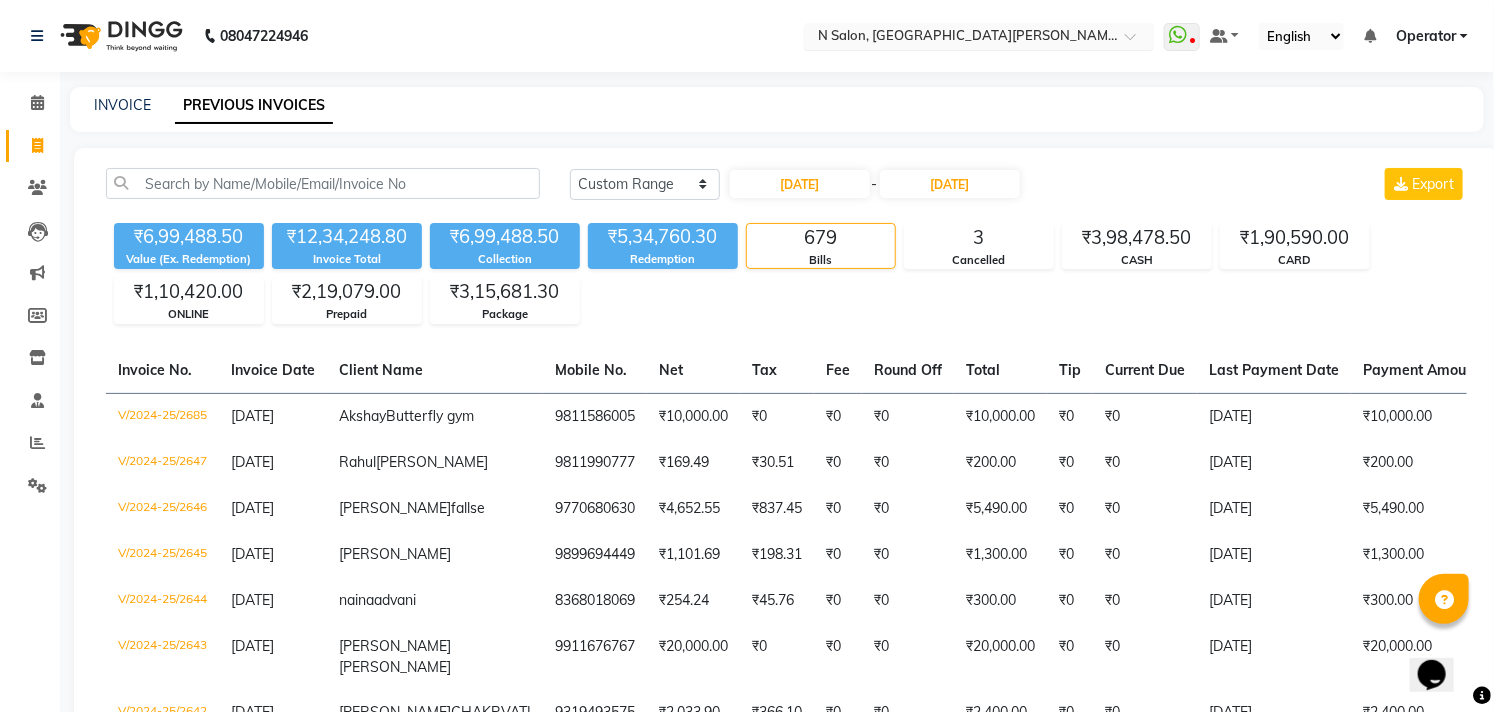 click at bounding box center (959, 38) 